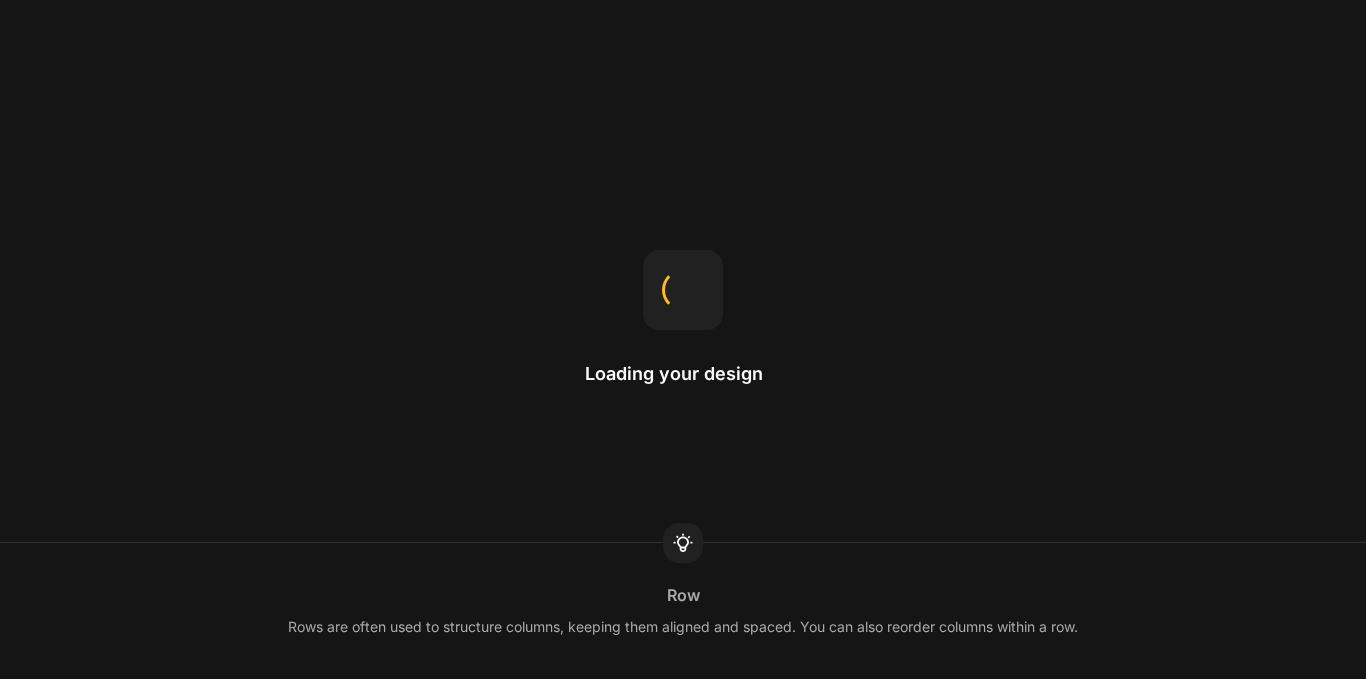 scroll, scrollTop: 0, scrollLeft: 0, axis: both 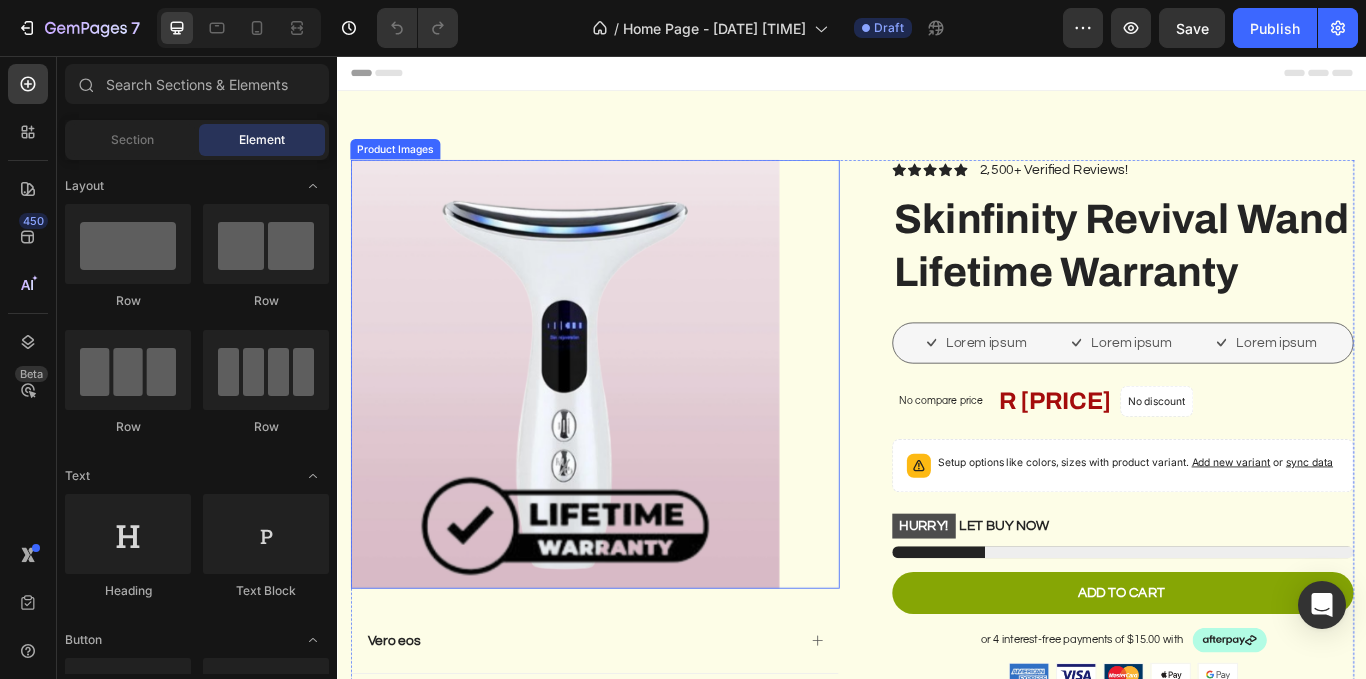 click at bounding box center [602, 427] 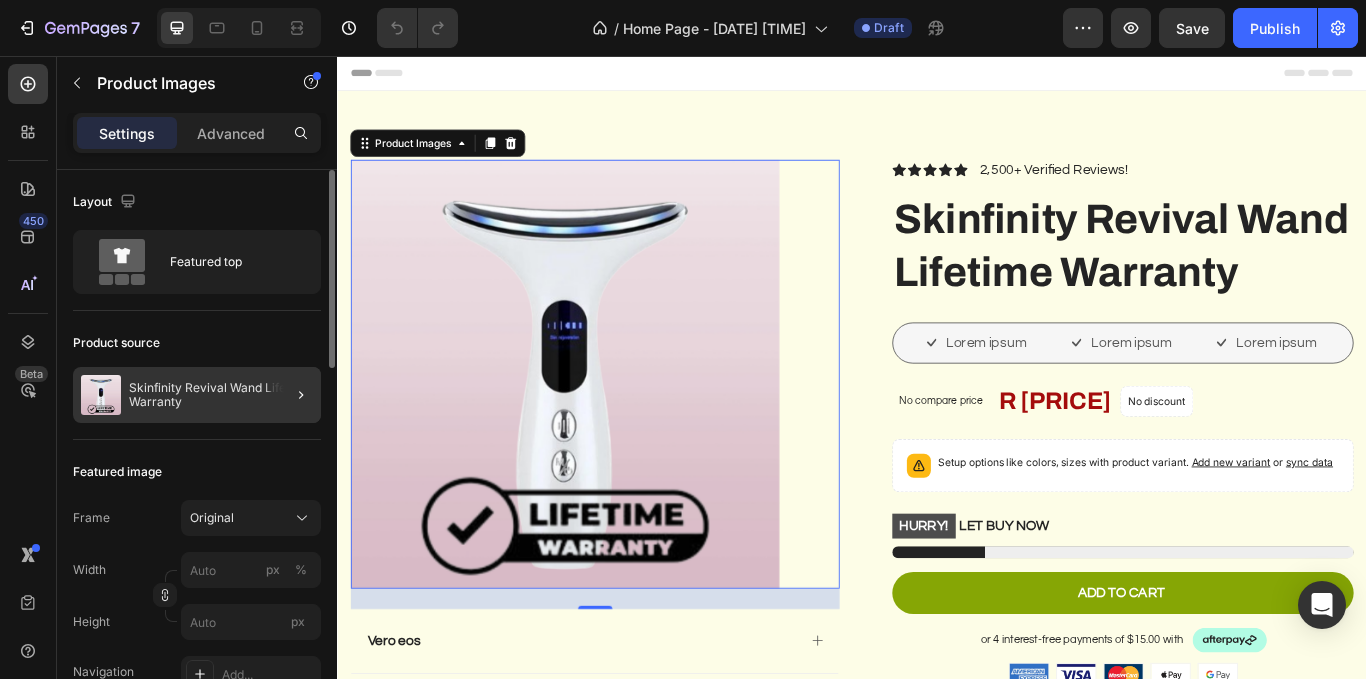 click 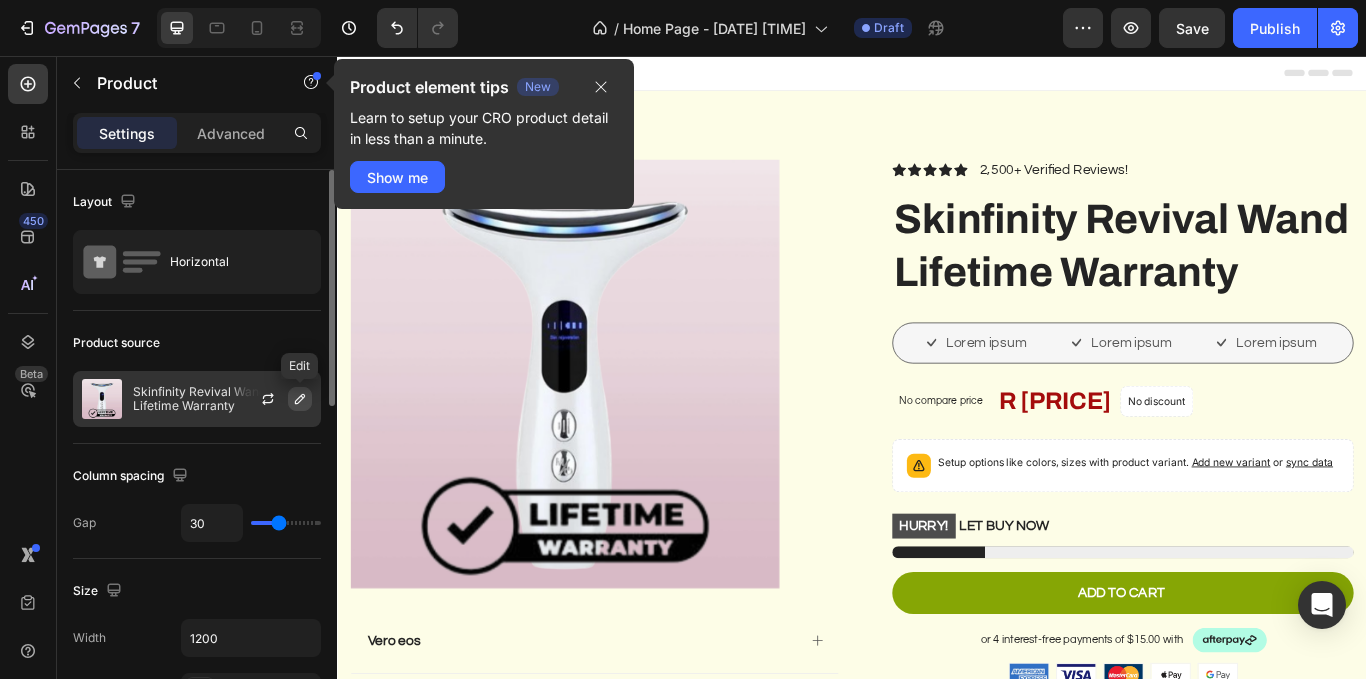 click 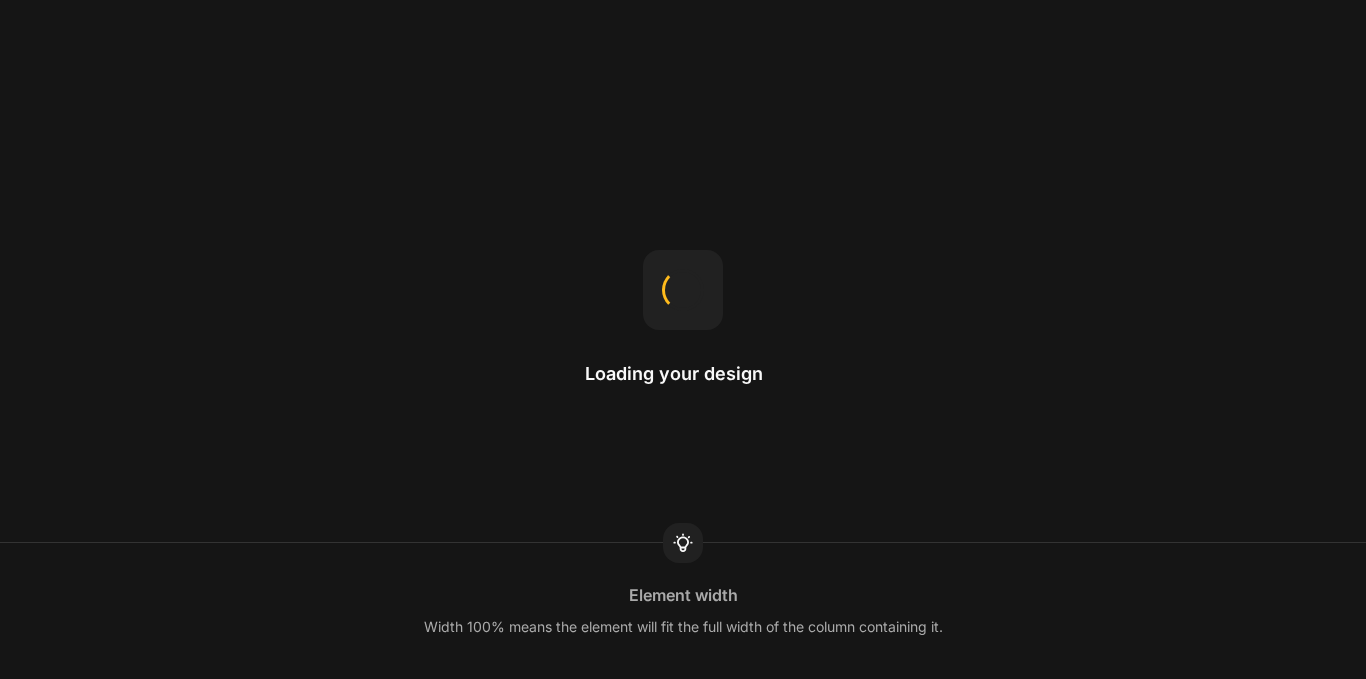 scroll, scrollTop: 0, scrollLeft: 0, axis: both 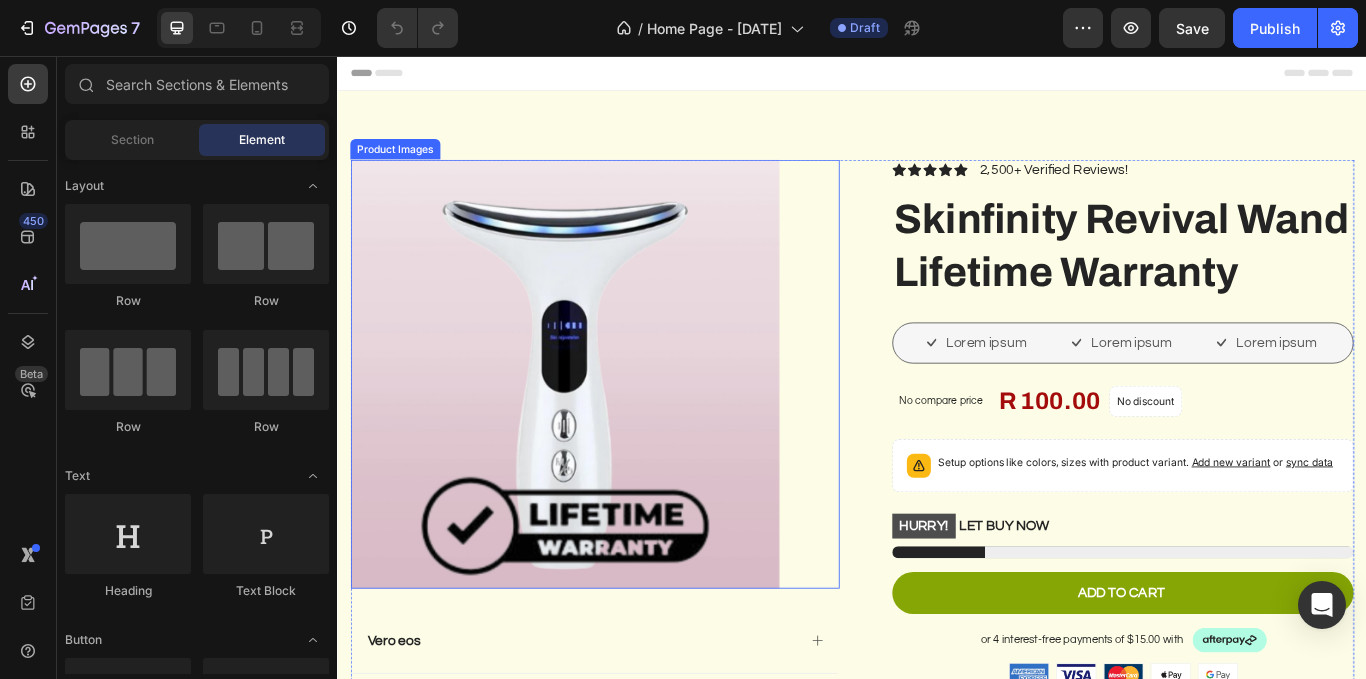 click at bounding box center (602, 427) 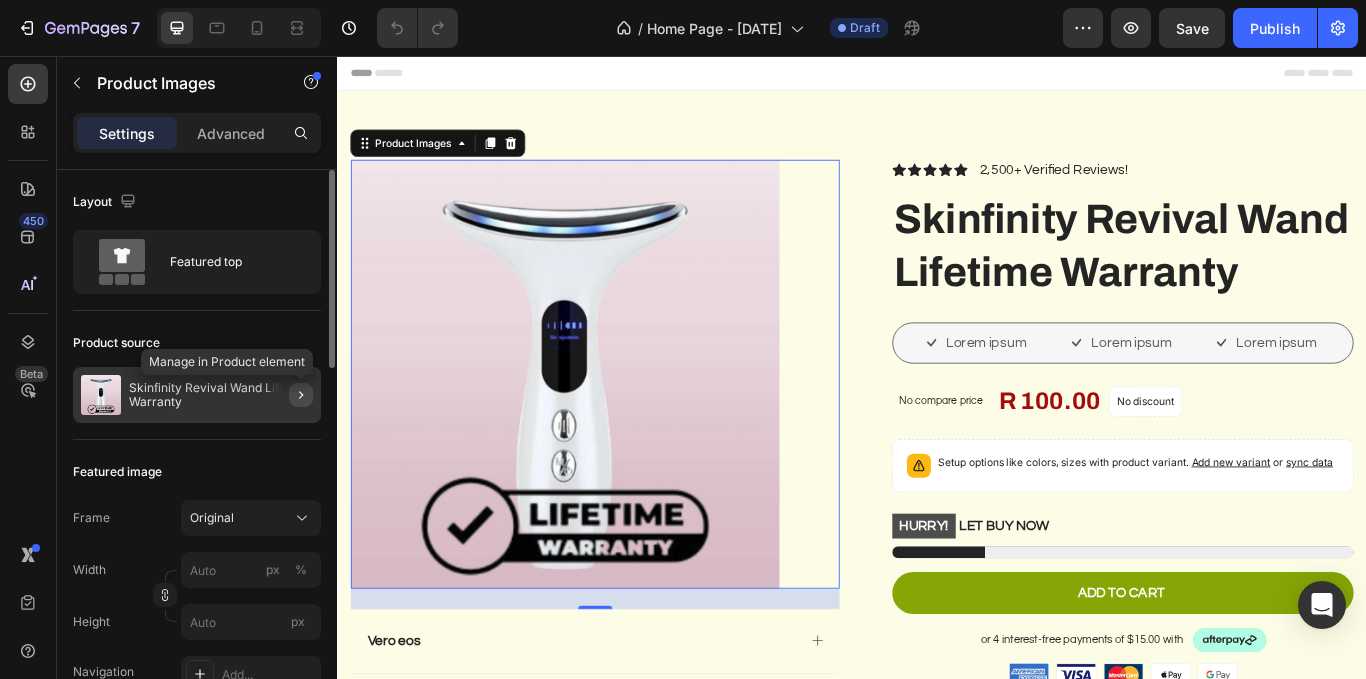 click 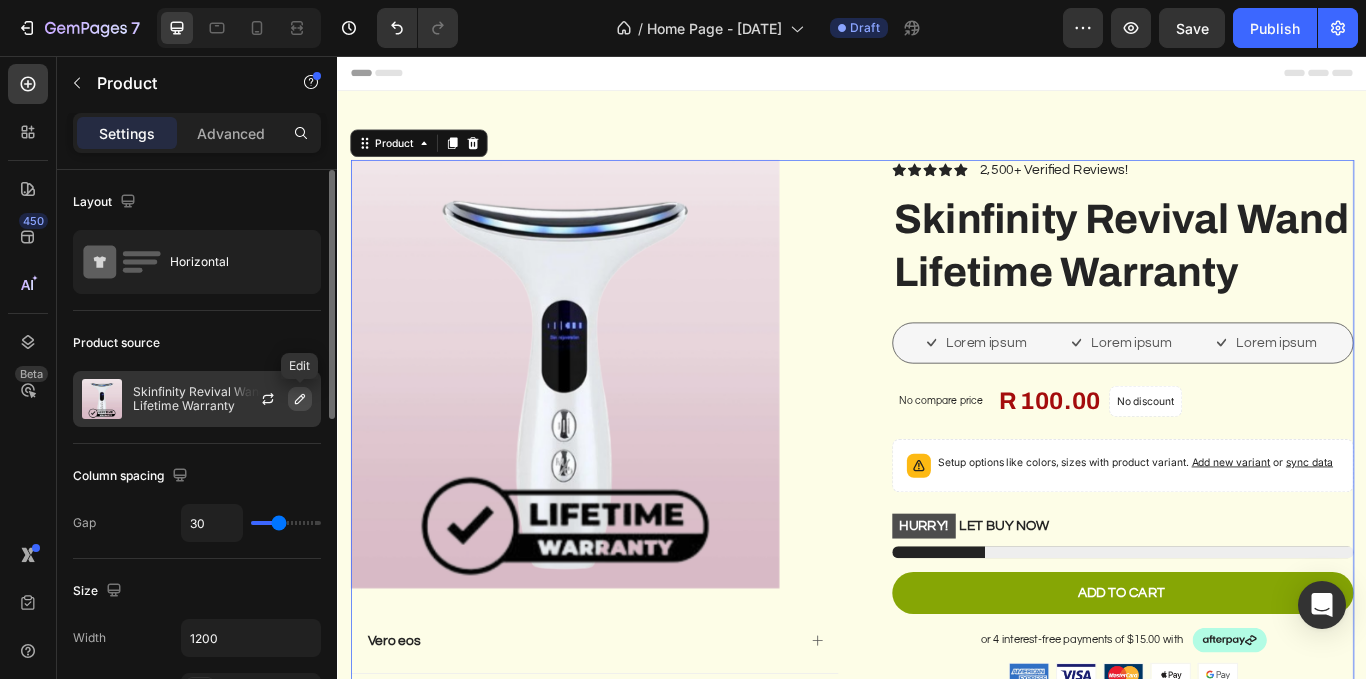 click 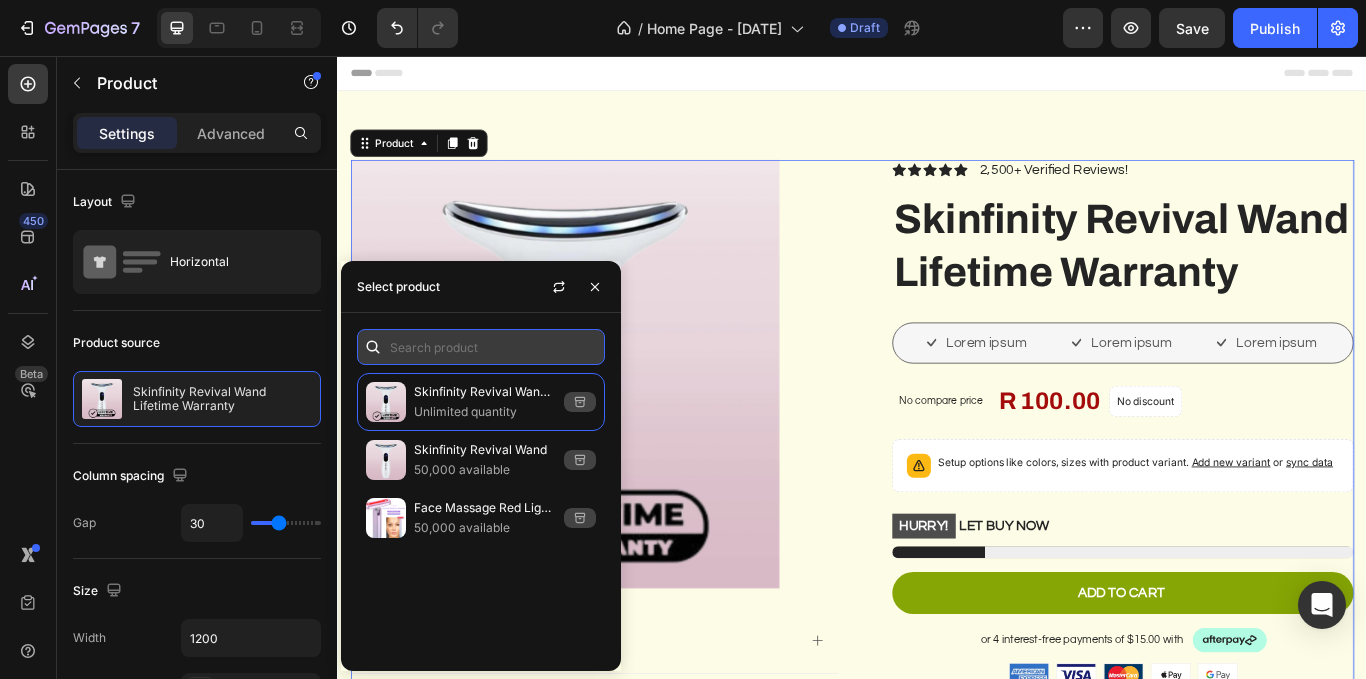 click at bounding box center [481, 347] 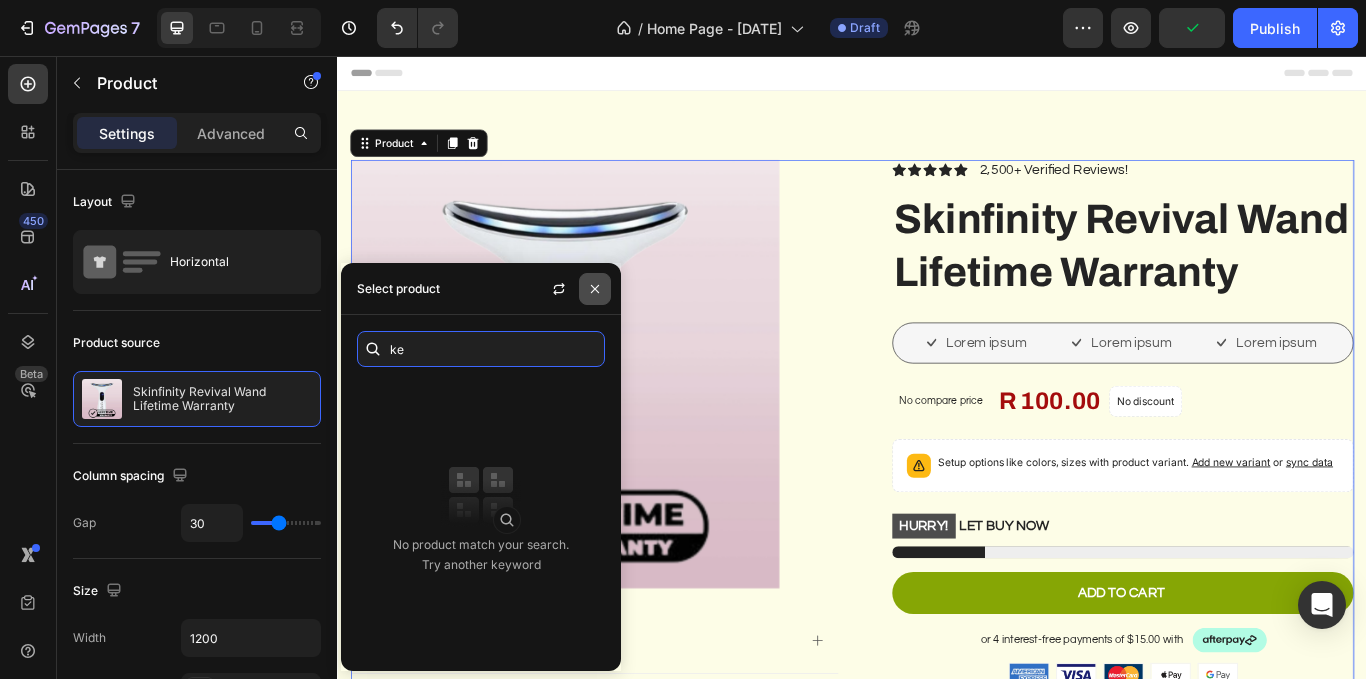 type on "ke" 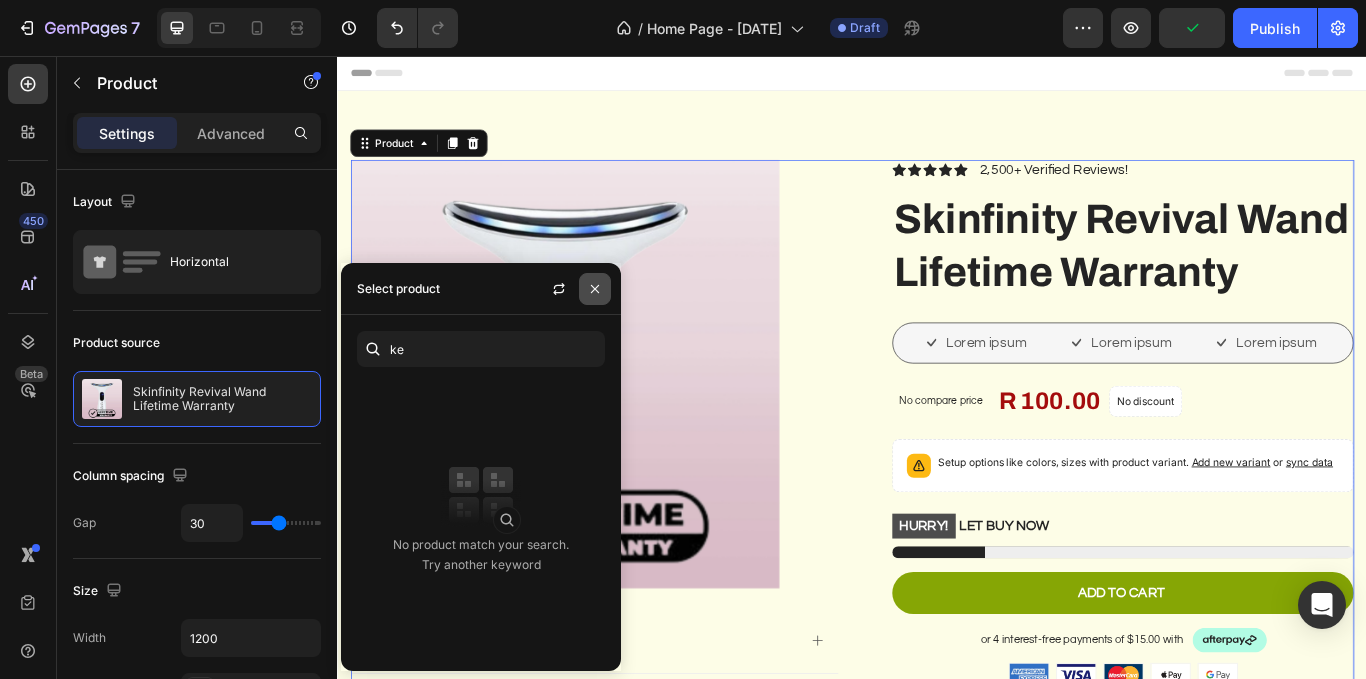 click 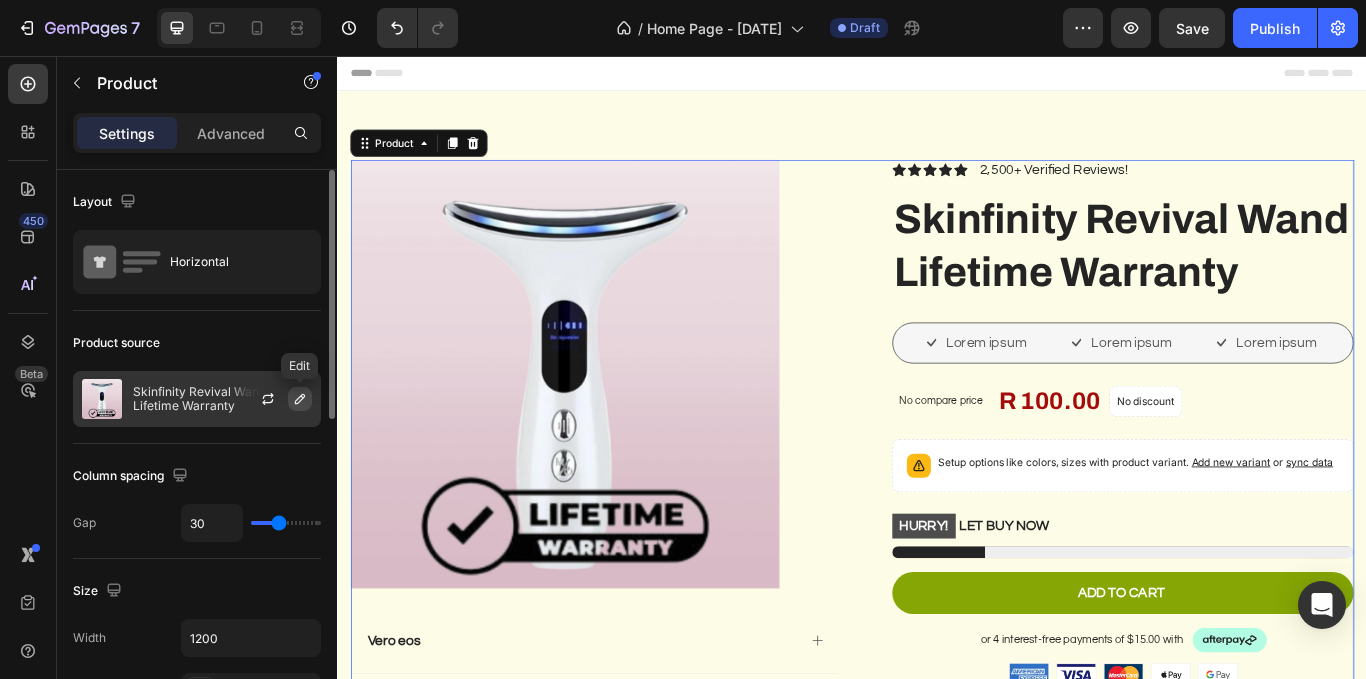 click 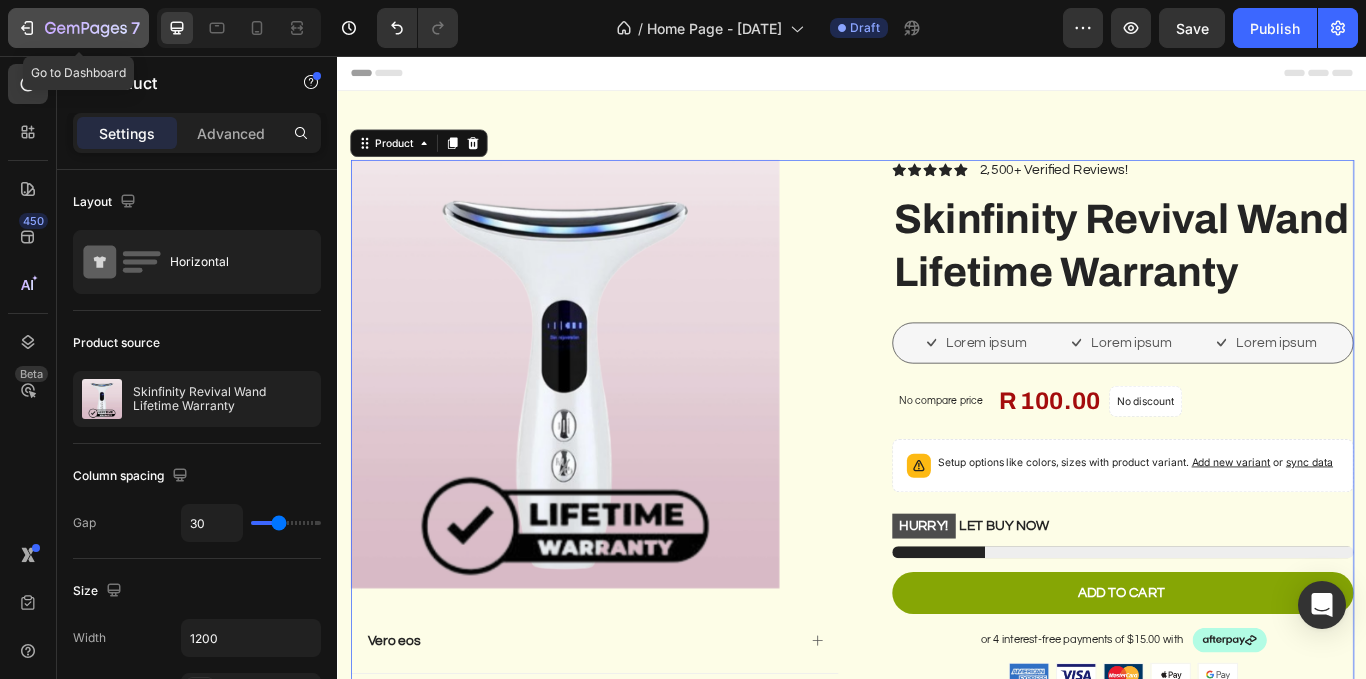 click on "7" 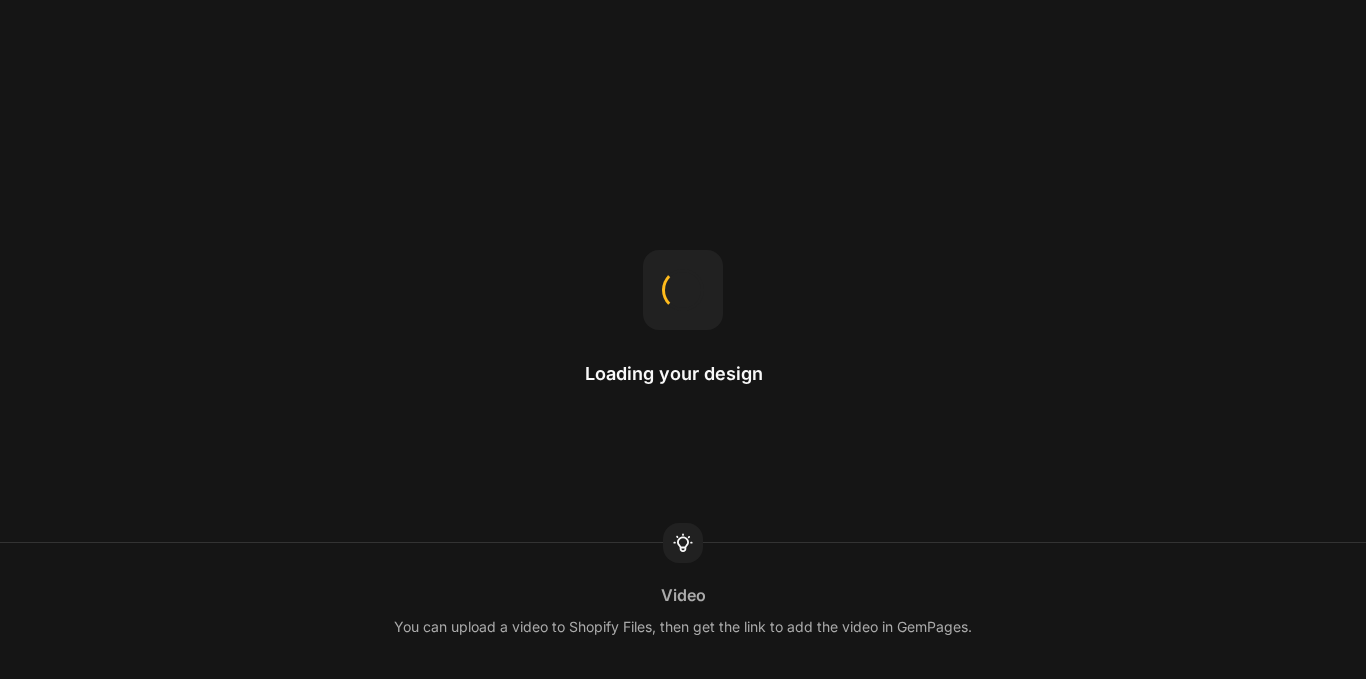 scroll, scrollTop: 0, scrollLeft: 0, axis: both 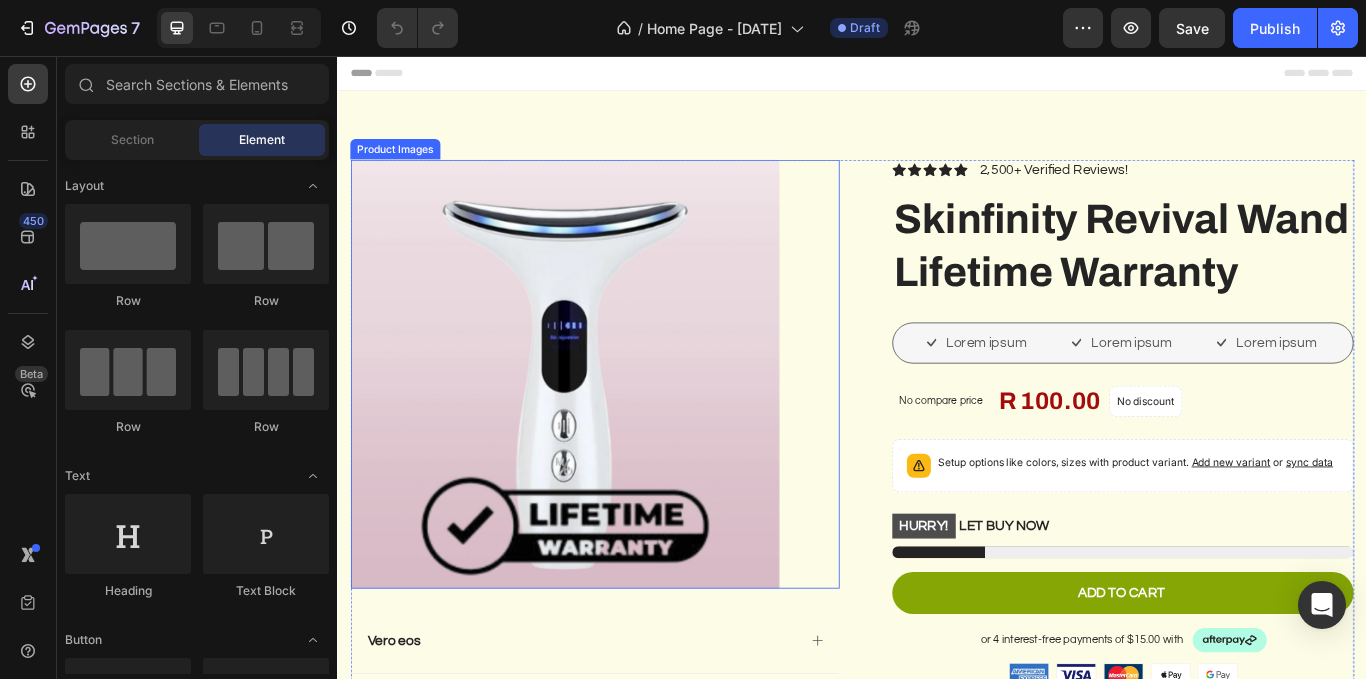 click at bounding box center [602, 427] 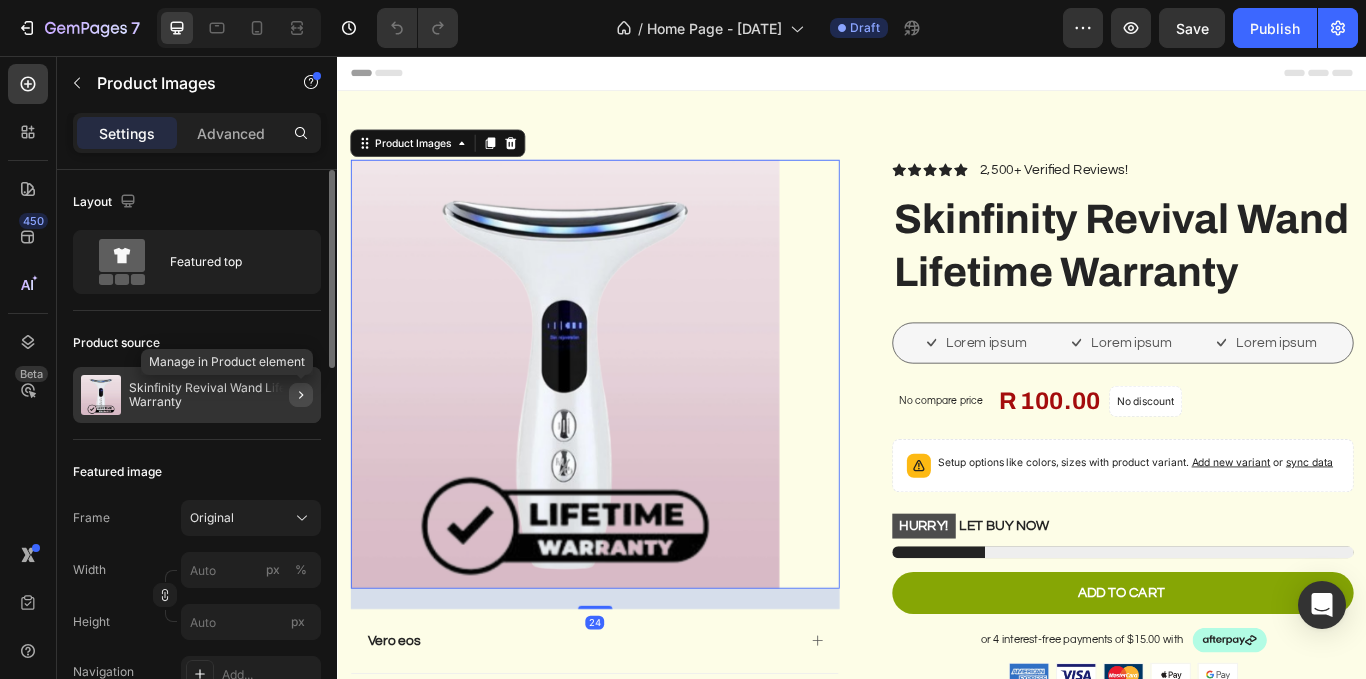 click 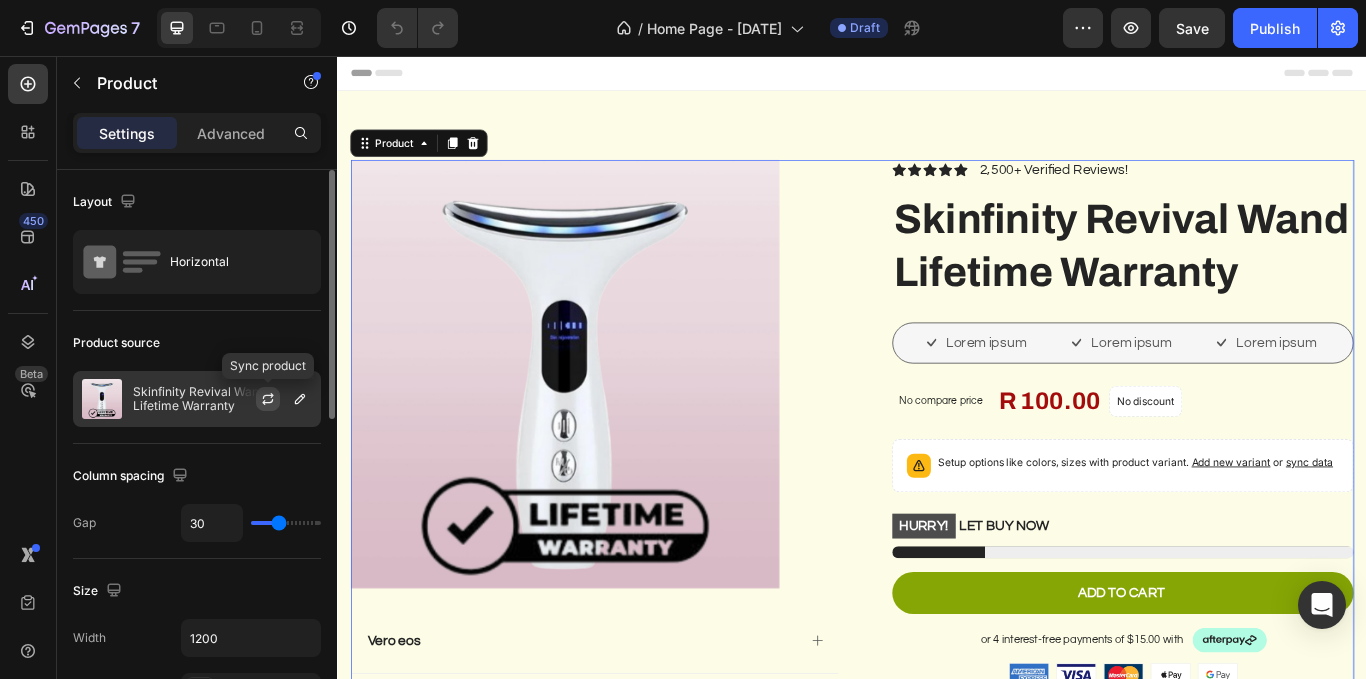 click 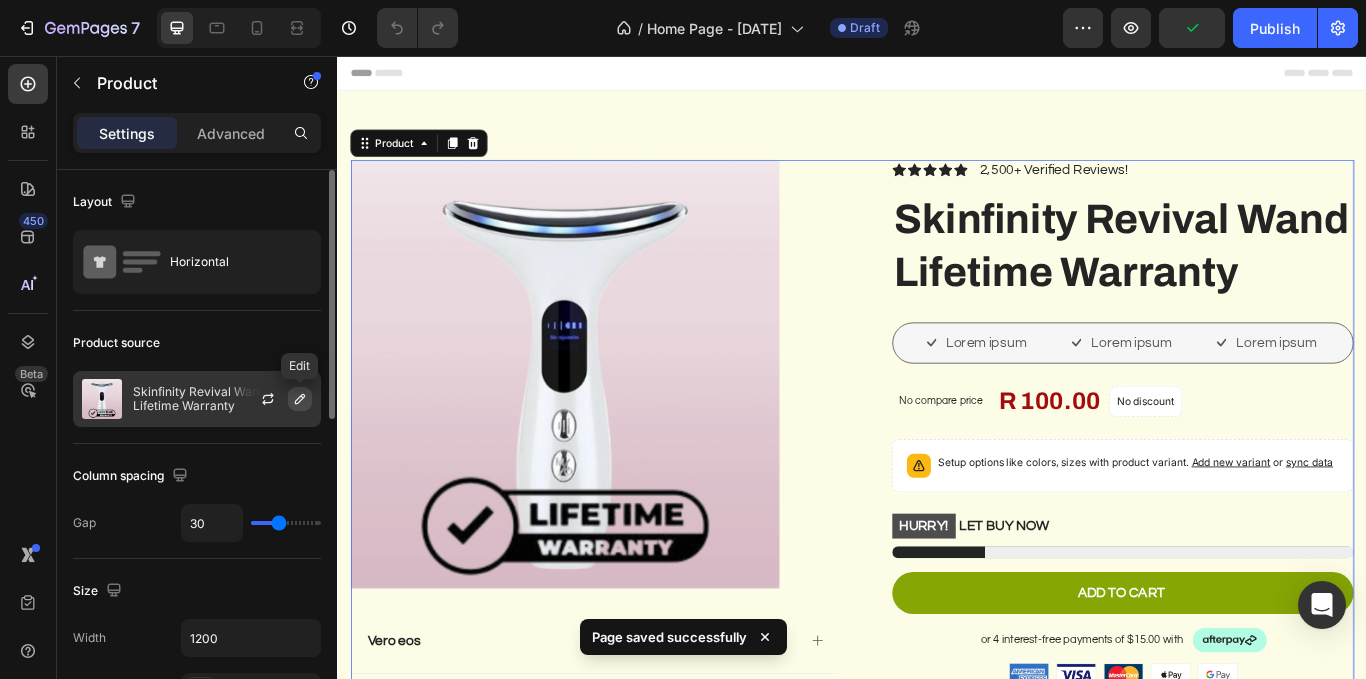 click 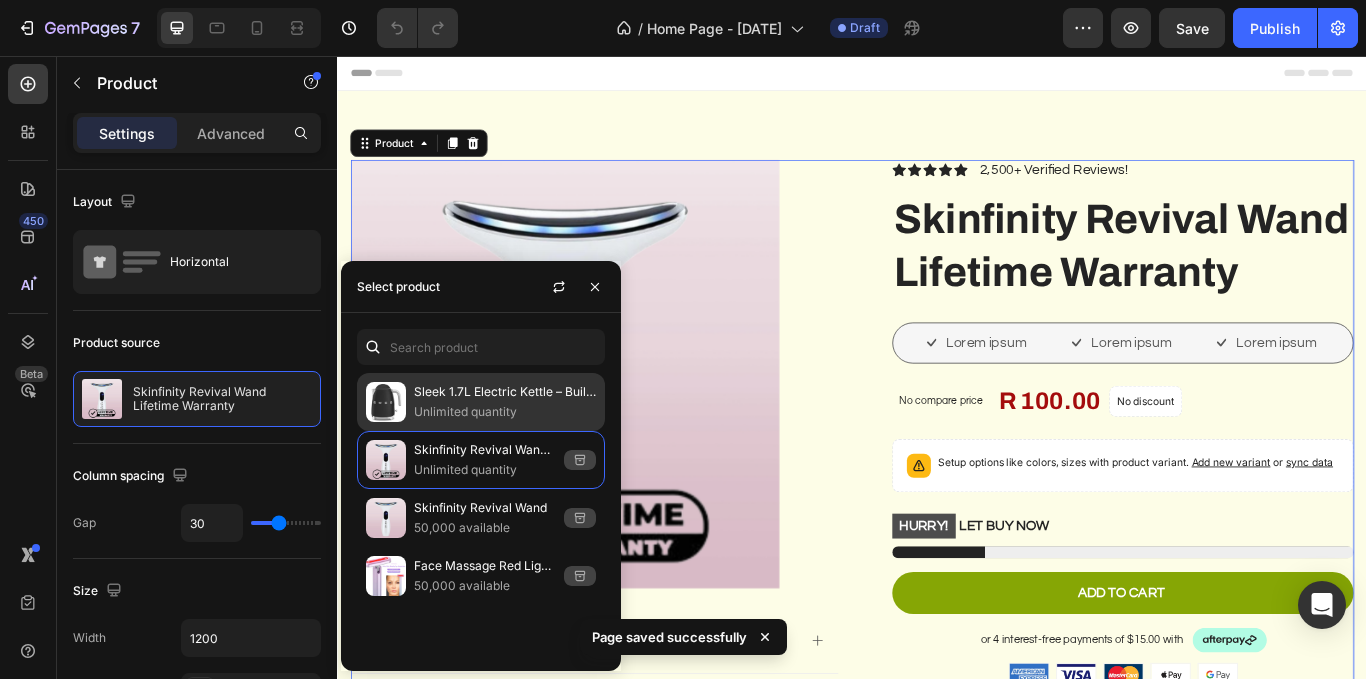 click on "Unlimited quantity" at bounding box center [505, 412] 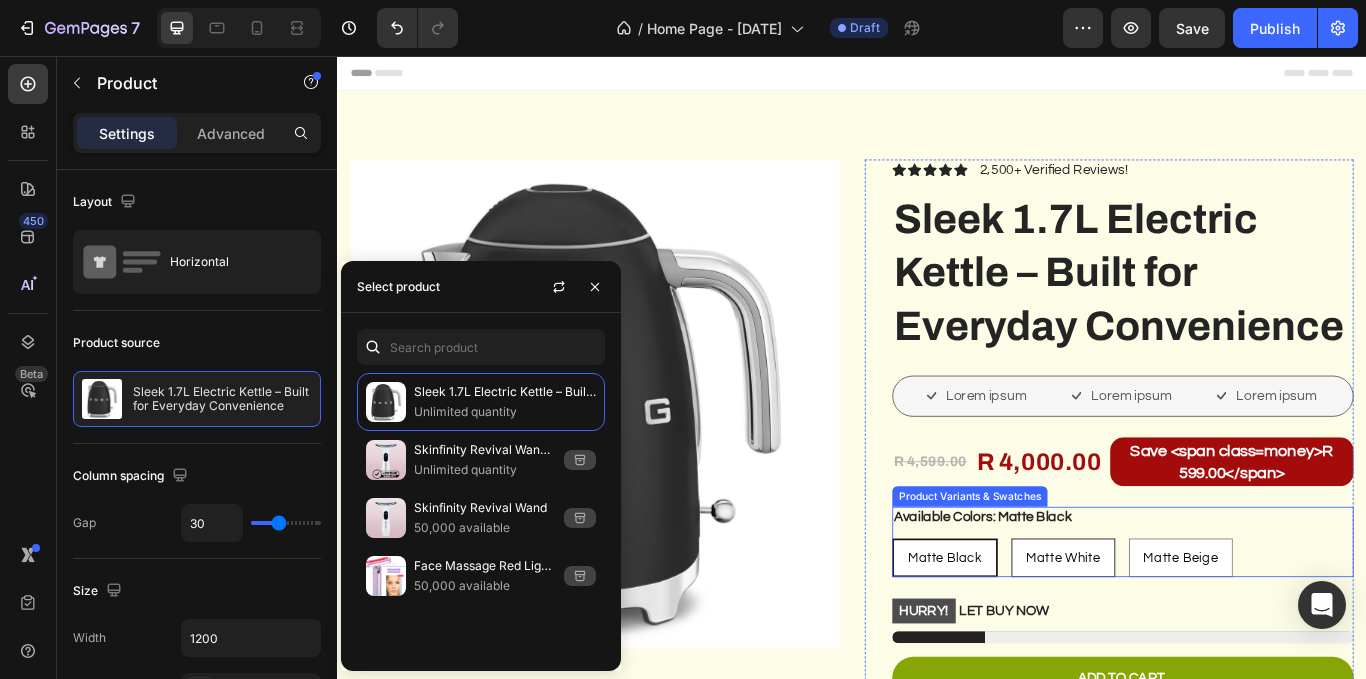 click on "Matte White" at bounding box center (1183, 641) 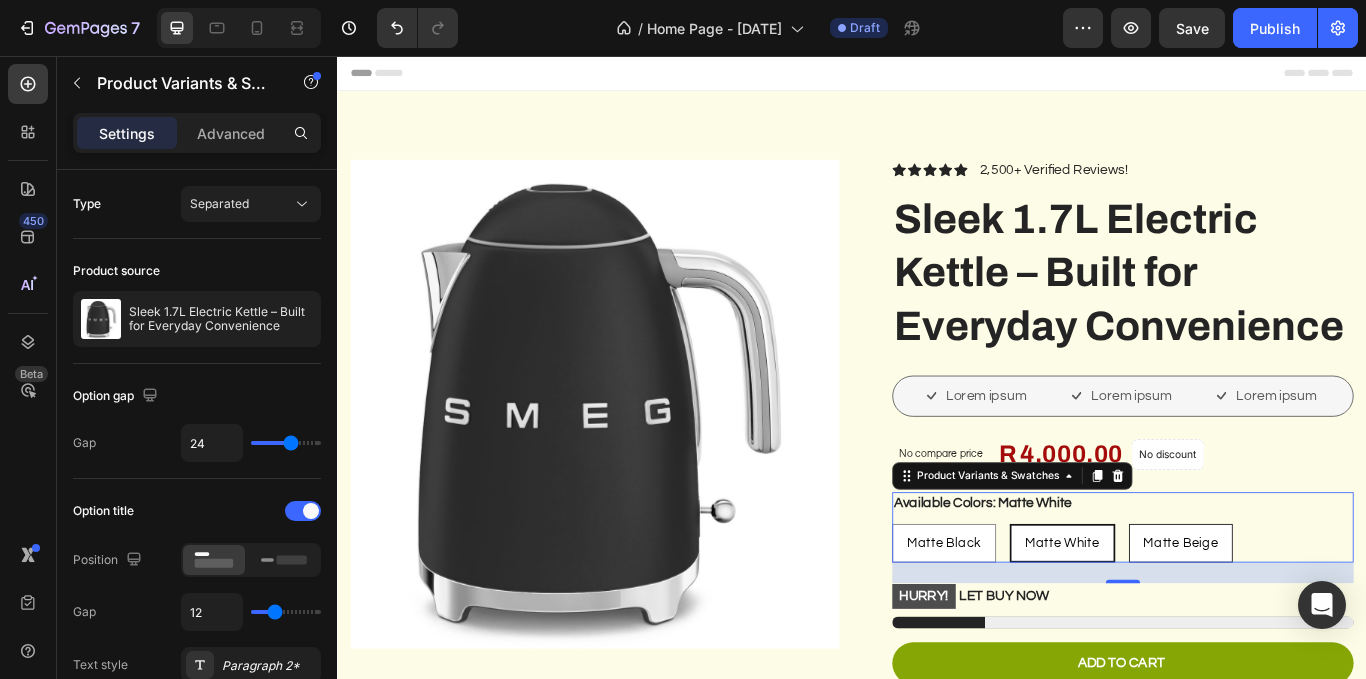 click on "Matte Beige" at bounding box center (1320, 624) 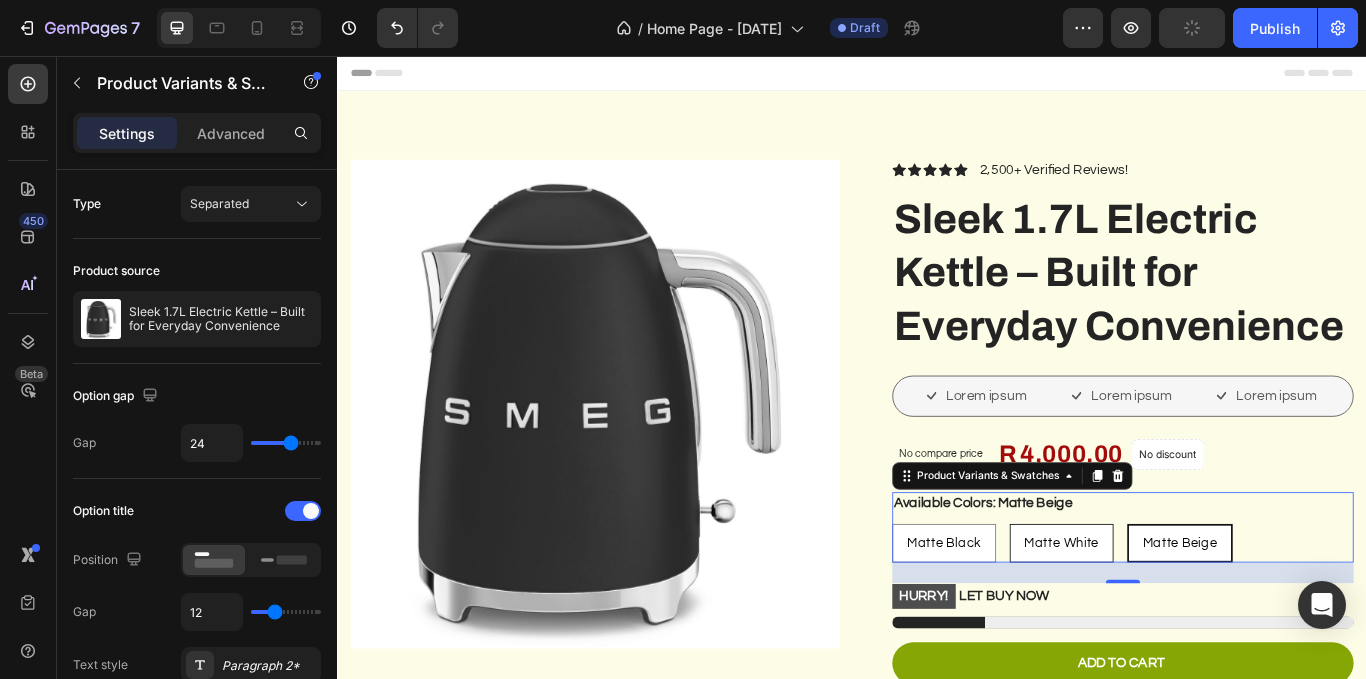 click on "Matte White" at bounding box center [1181, 624] 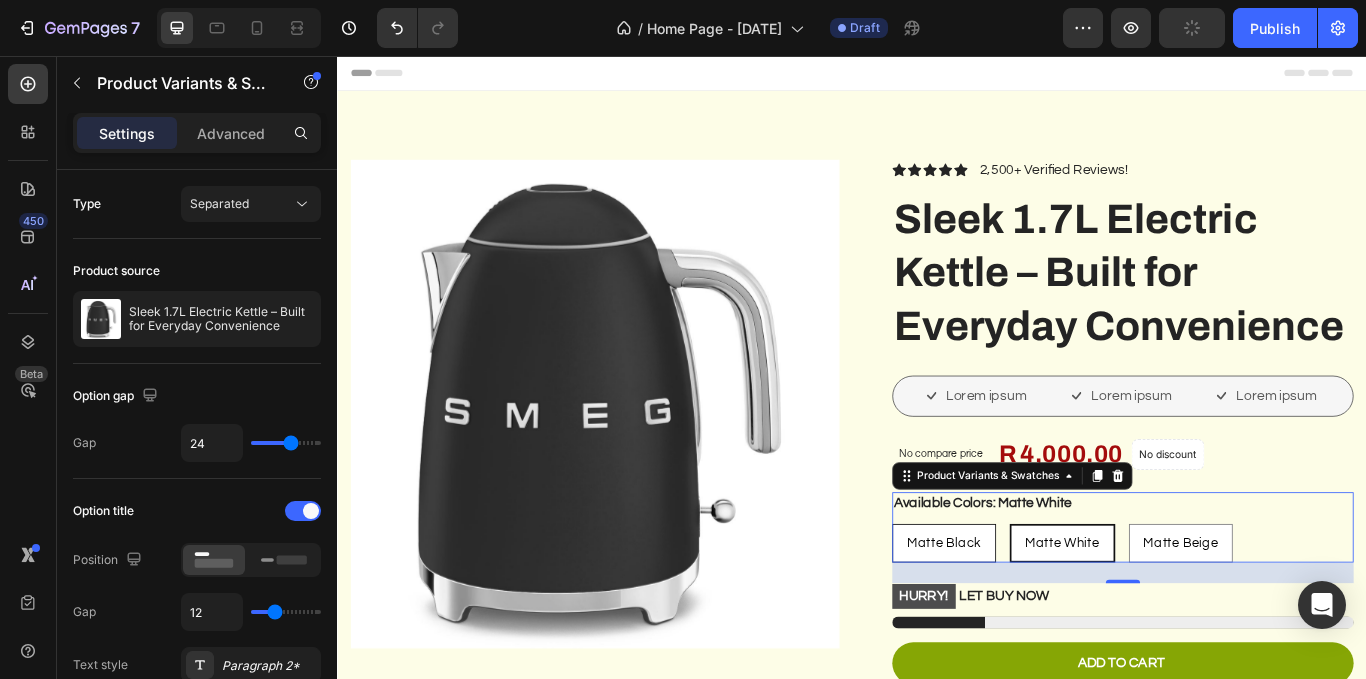 click on "Matte Black" at bounding box center [1044, 624] 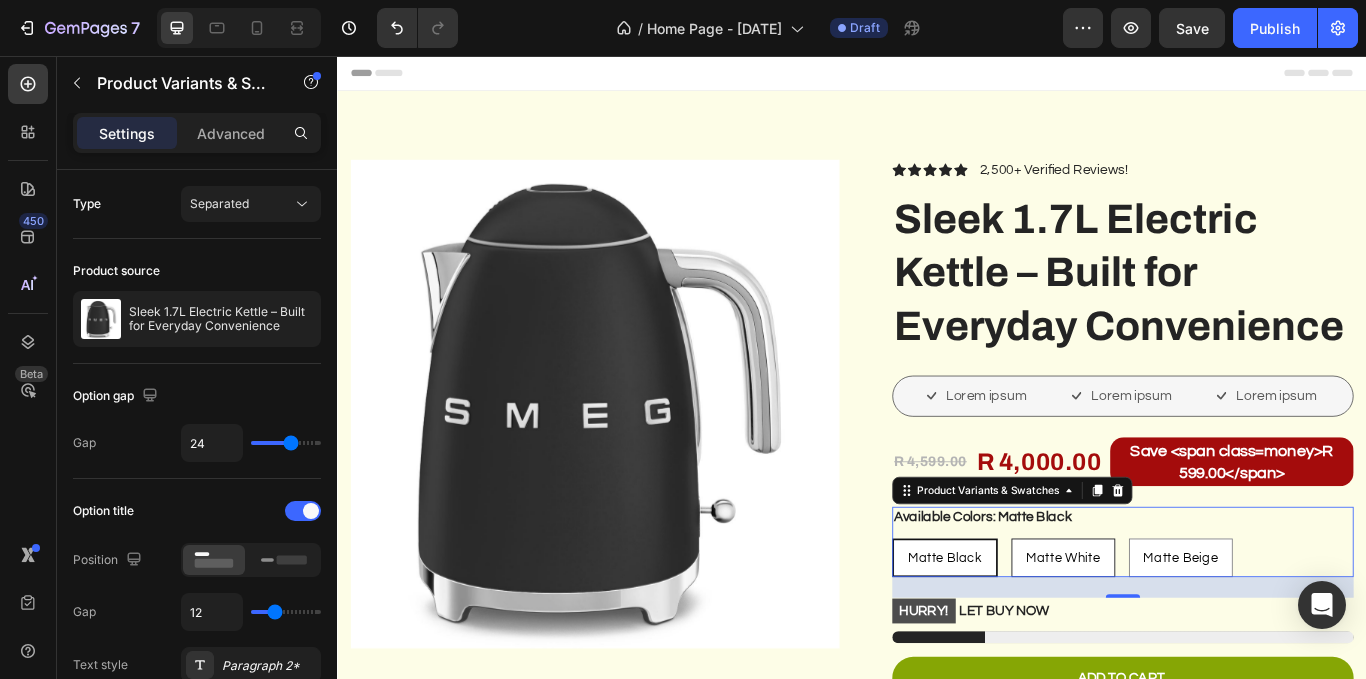 click on "Matte White" at bounding box center [1183, 641] 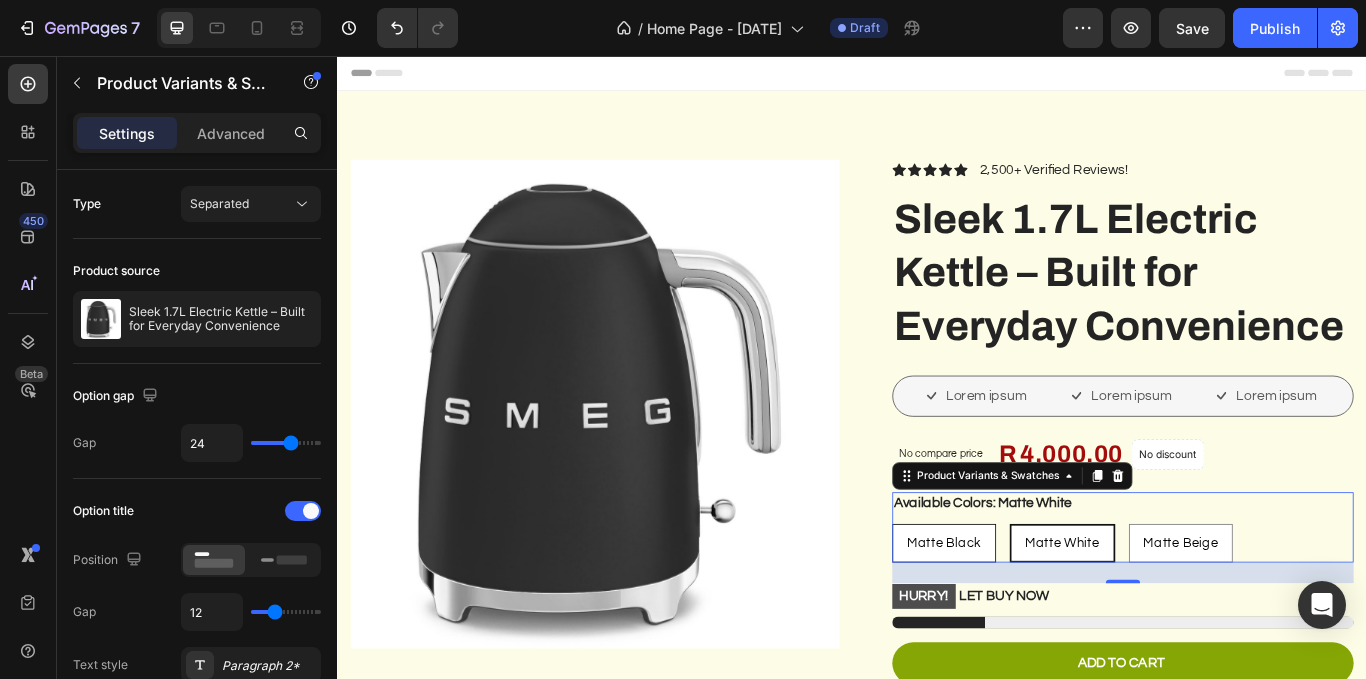 click on "Matte Black" at bounding box center (1044, 624) 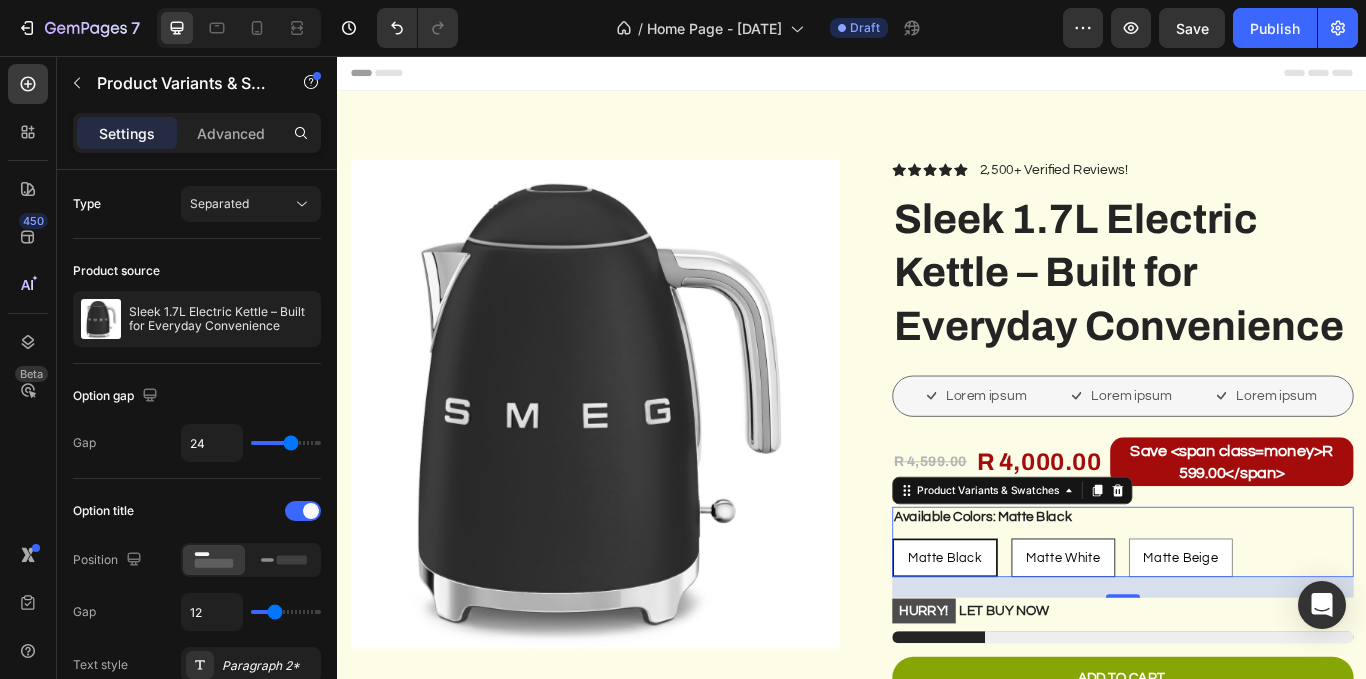 click on "Matte White" at bounding box center [1183, 641] 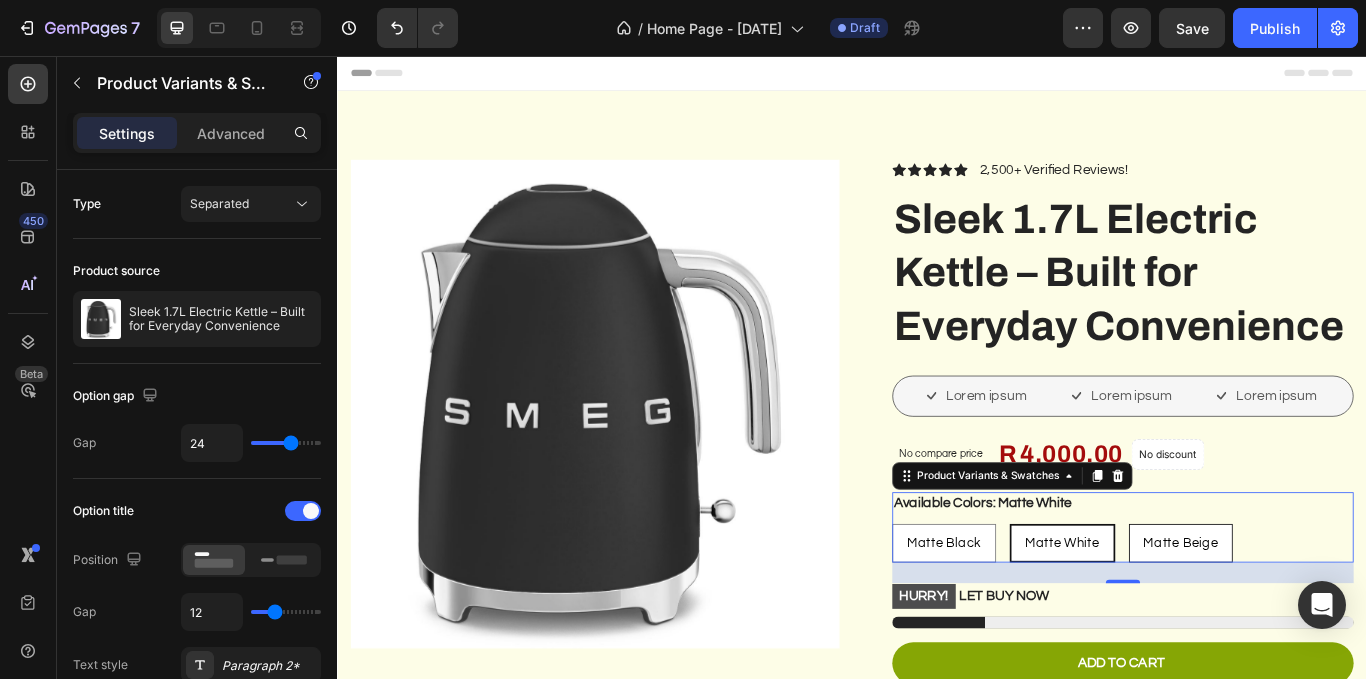 click on "Matte Beige" at bounding box center [1320, 624] 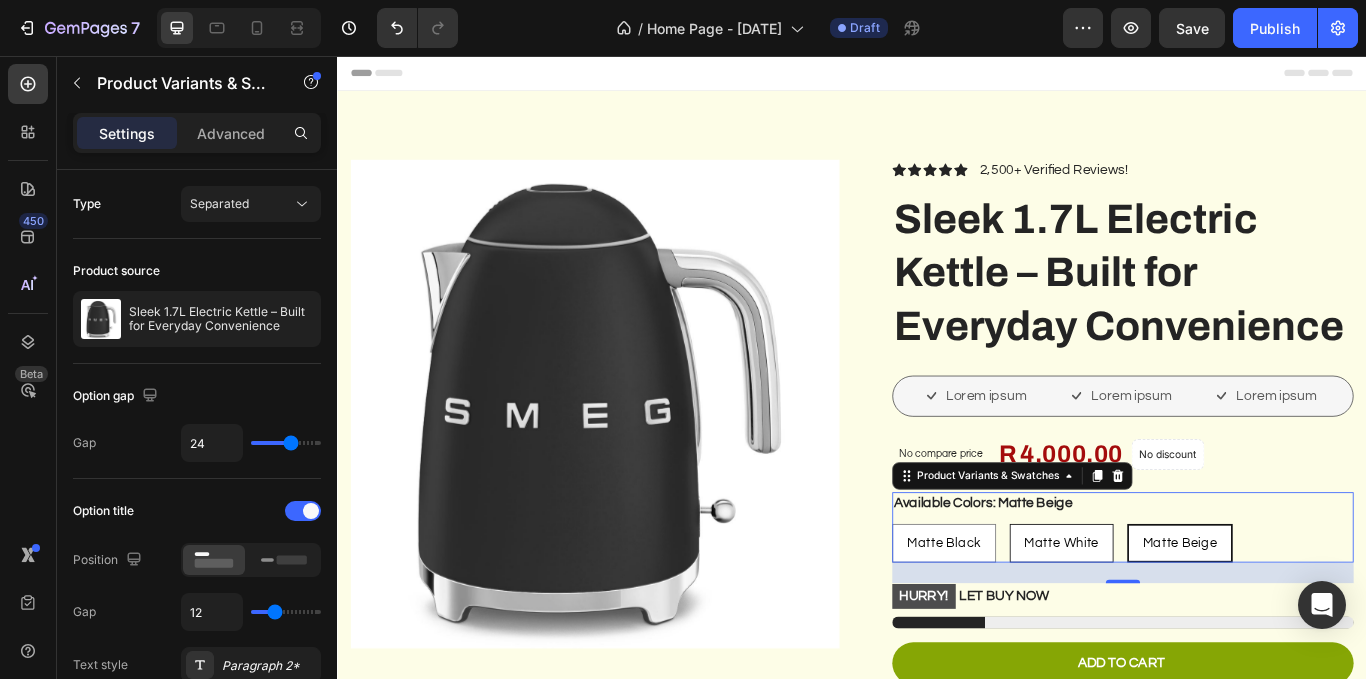 click on "Matte White" at bounding box center [1181, 624] 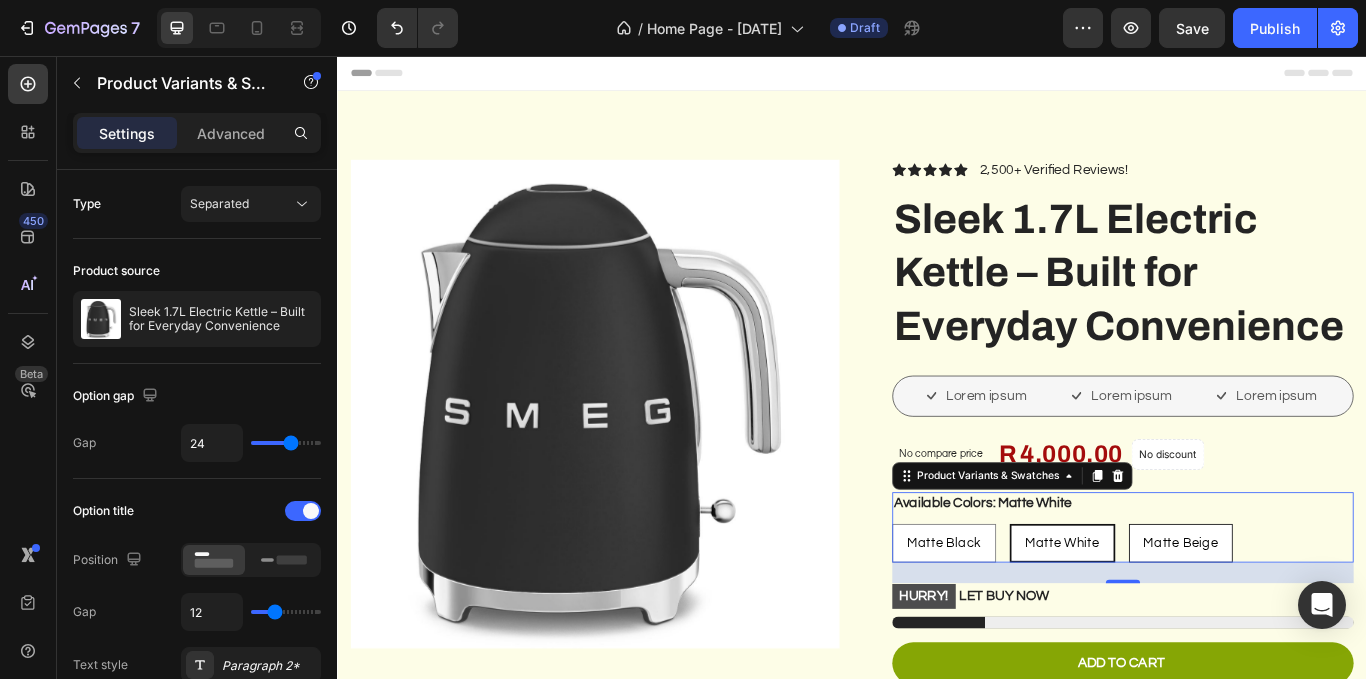 click on "Matte Beige" at bounding box center [1320, 624] 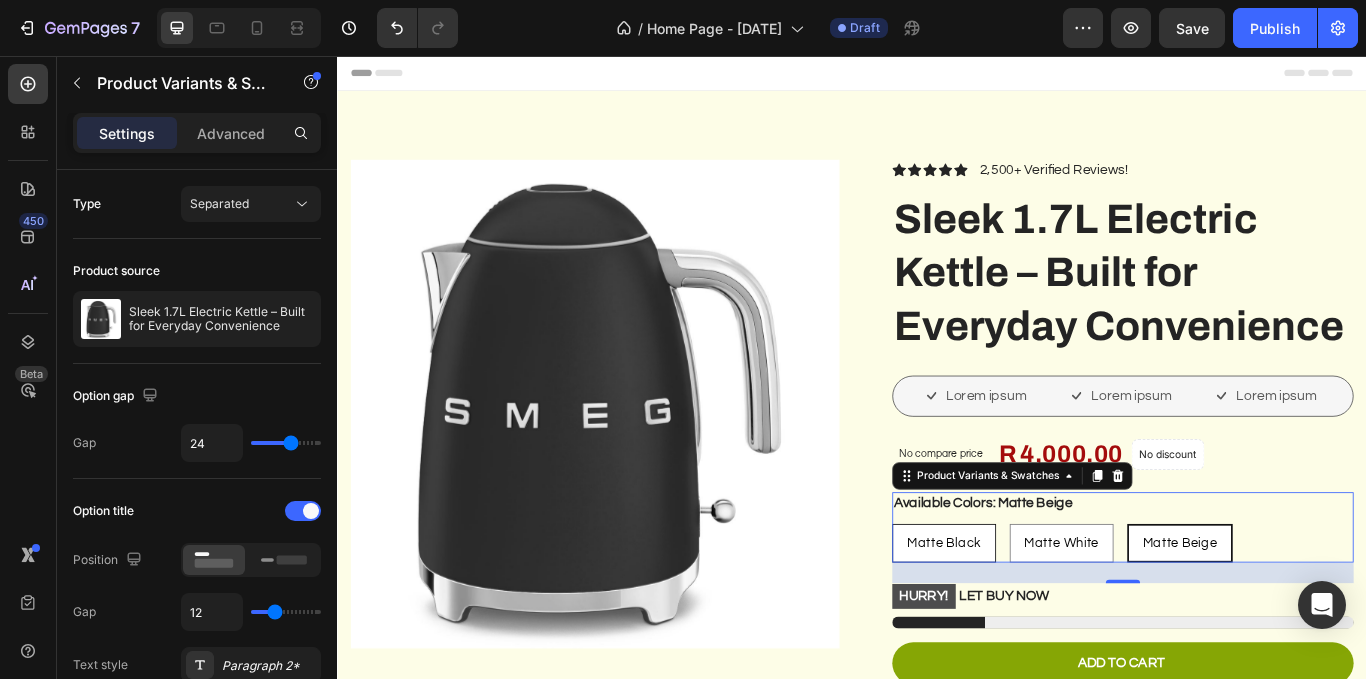 click on "Matte Black" at bounding box center [1044, 624] 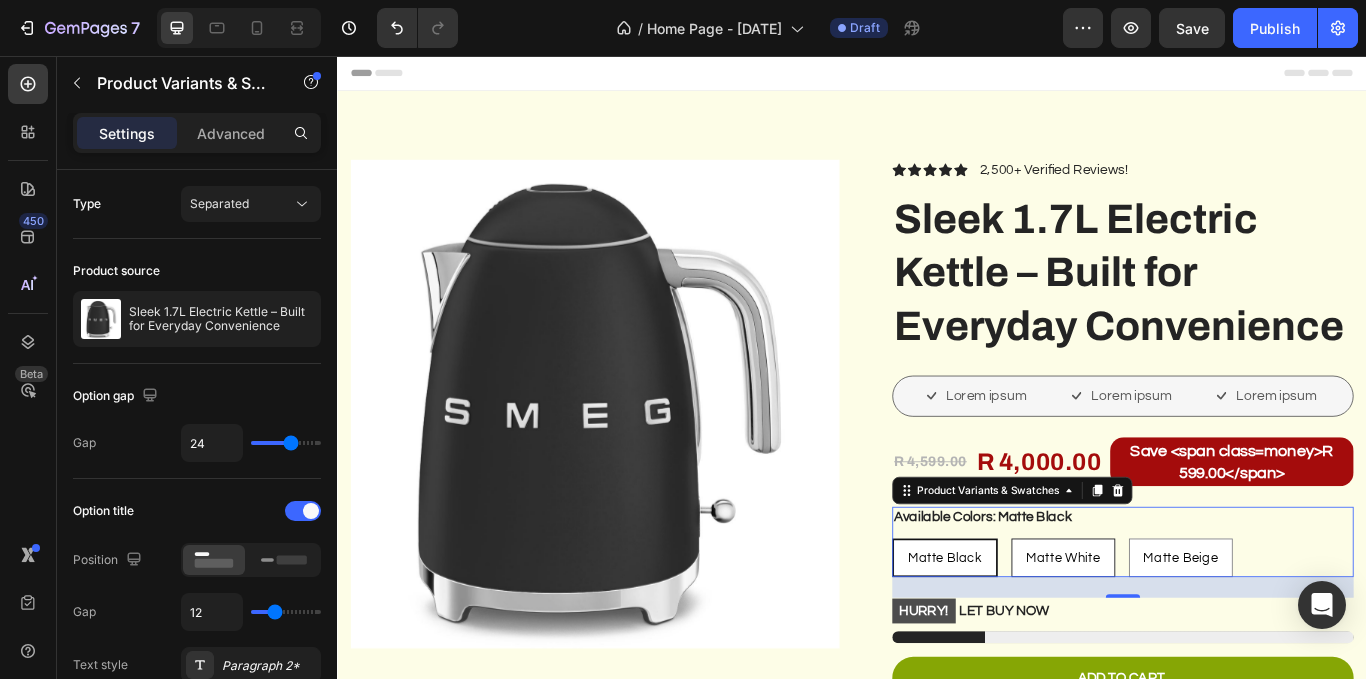 click on "Matte White" at bounding box center (1183, 641) 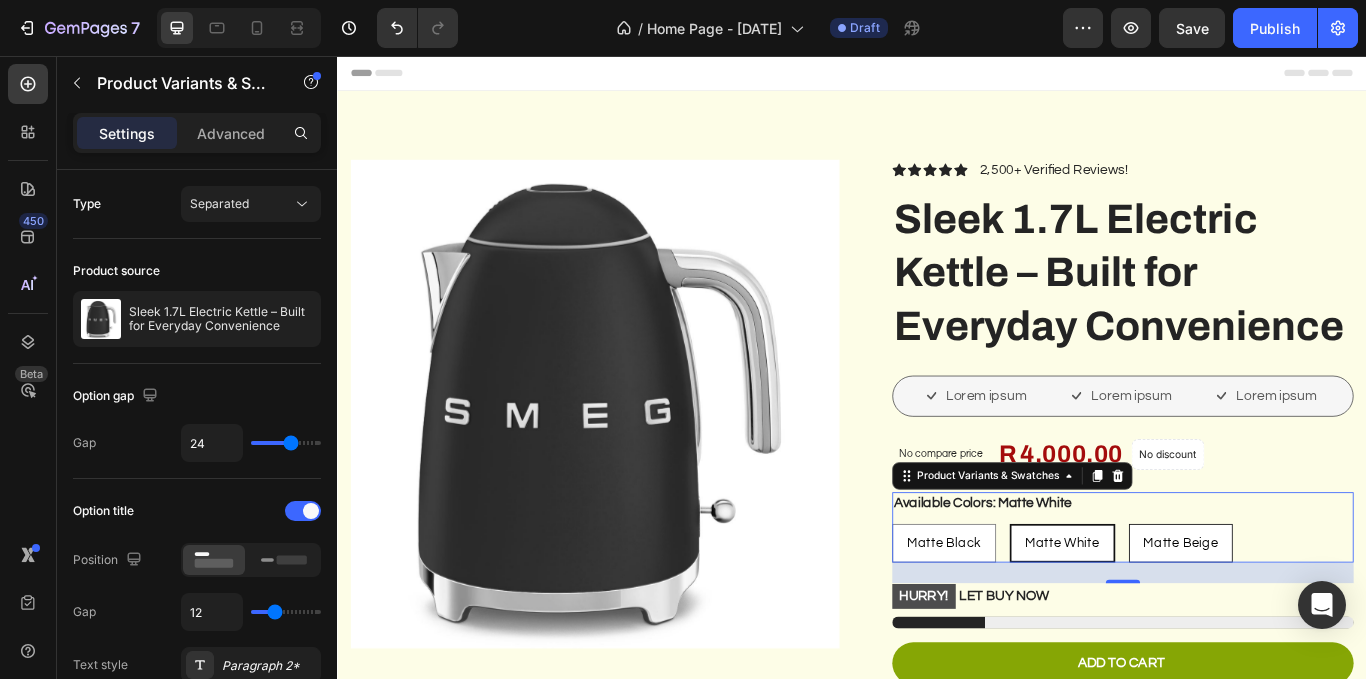 click on "Matte Beige" at bounding box center [1320, 624] 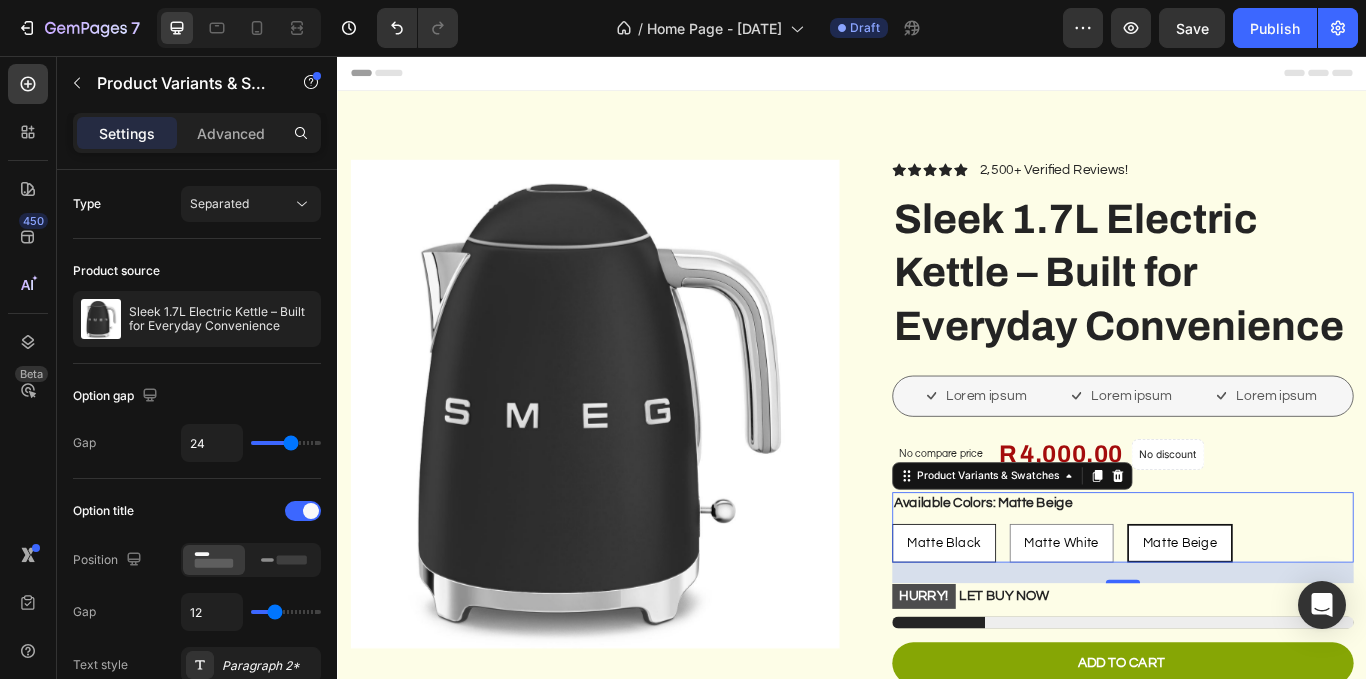 click on "Matte Black" at bounding box center (1044, 624) 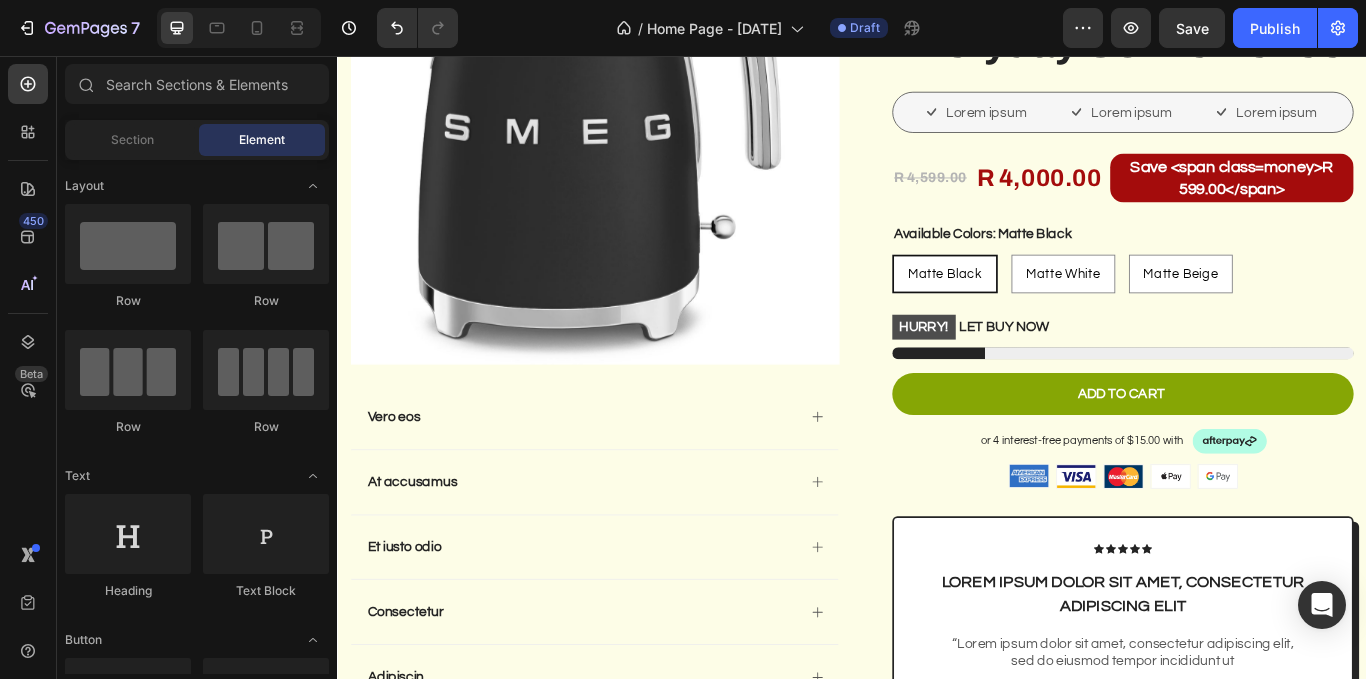 scroll, scrollTop: 116, scrollLeft: 0, axis: vertical 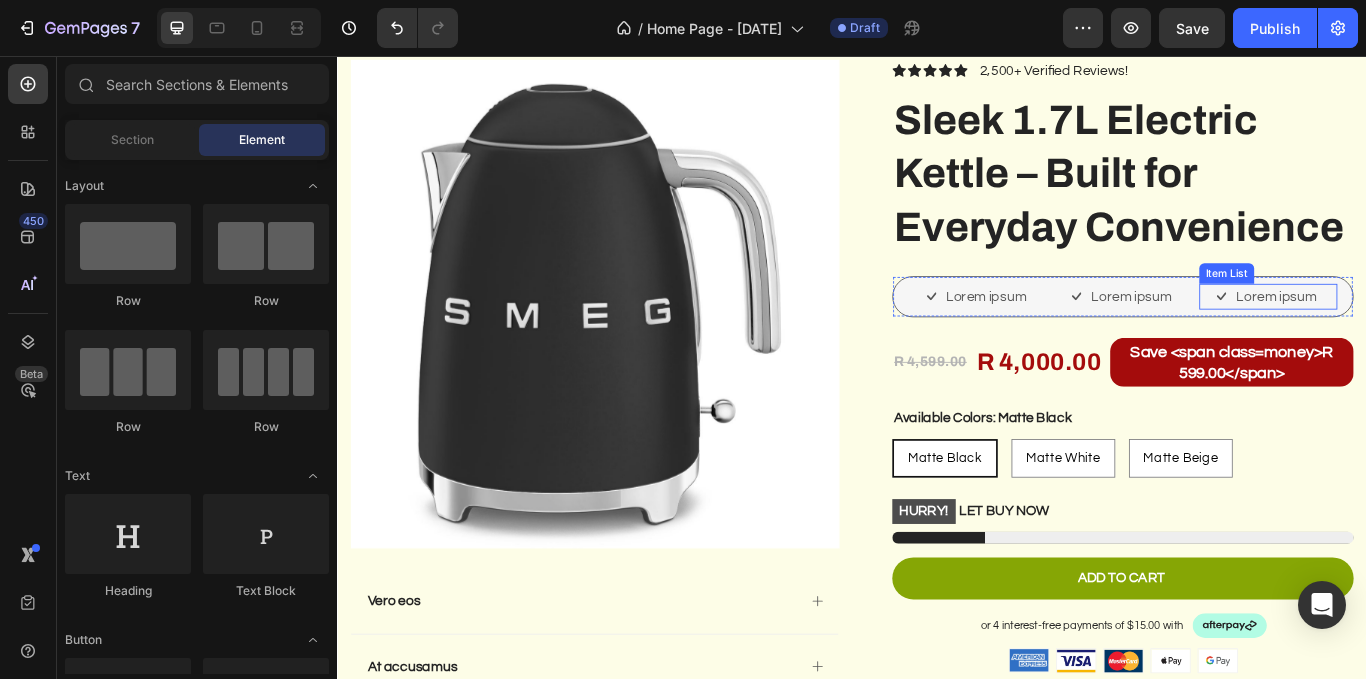 click on "Lorem ipsum" at bounding box center [1432, 337] 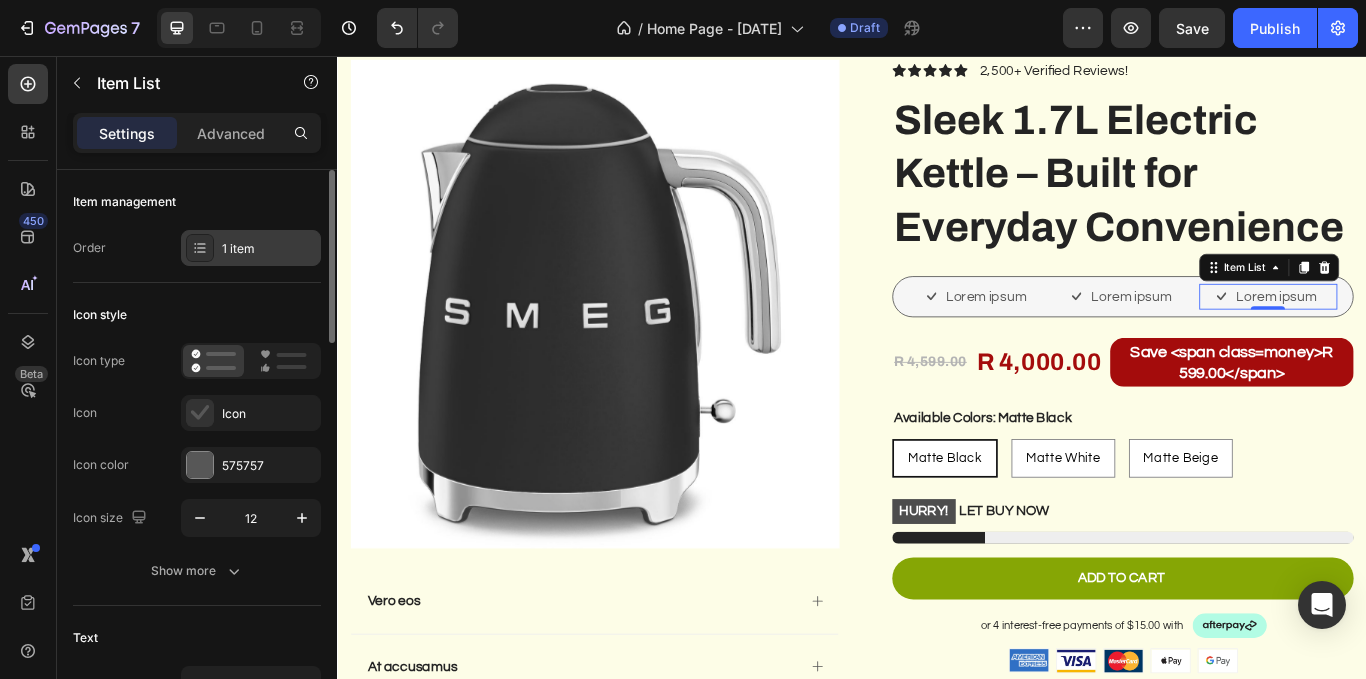 click on "1 item" at bounding box center [269, 249] 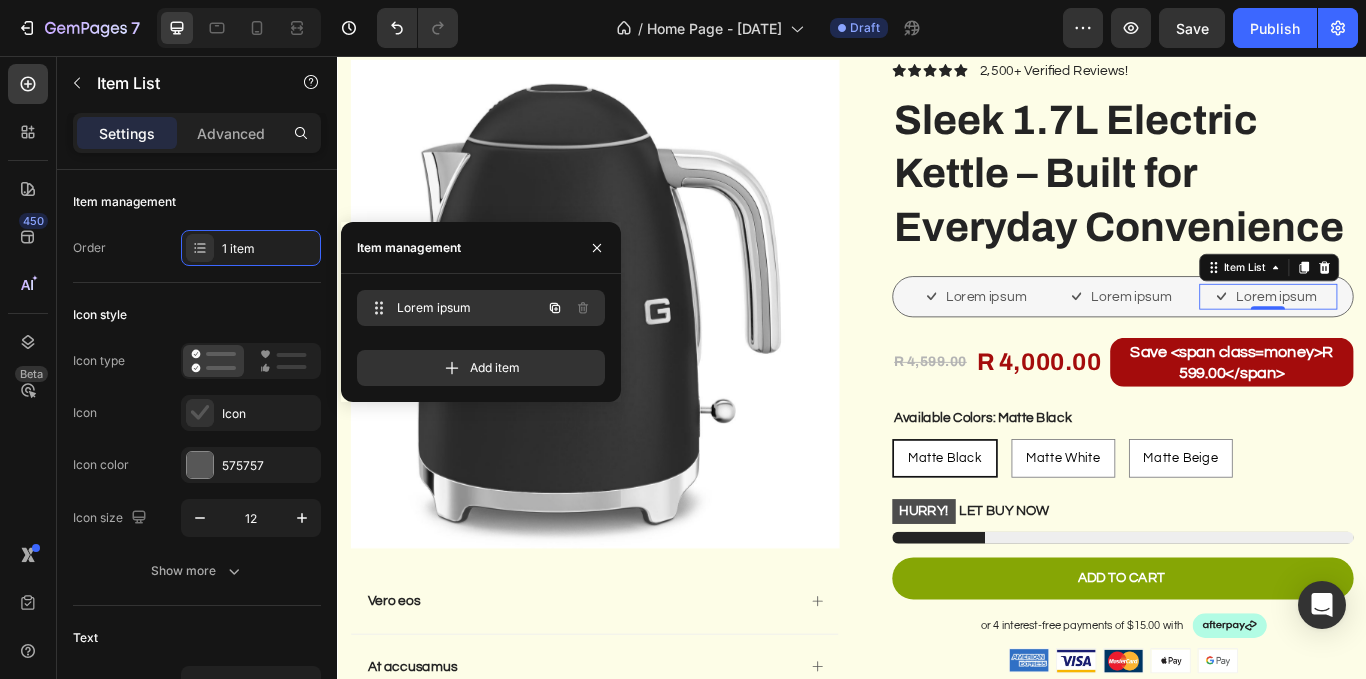 click on "Lorem ipsum" at bounding box center [453, 308] 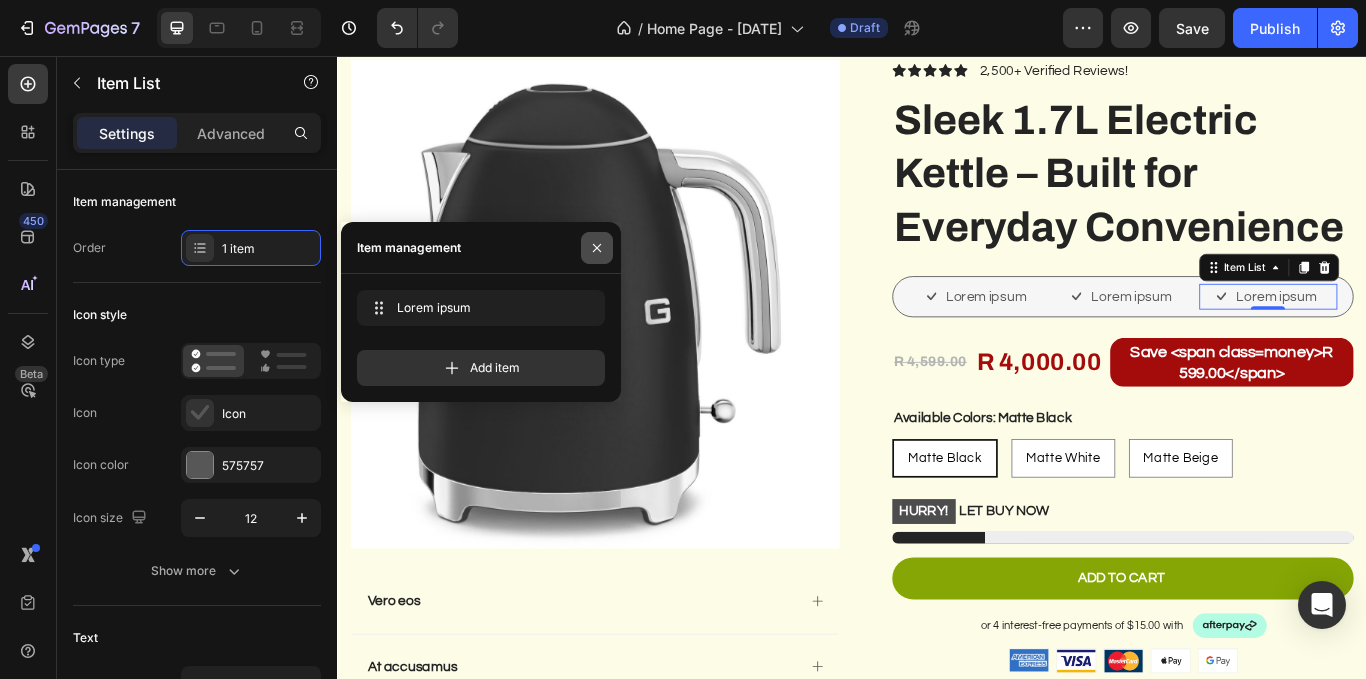 click at bounding box center (597, 248) 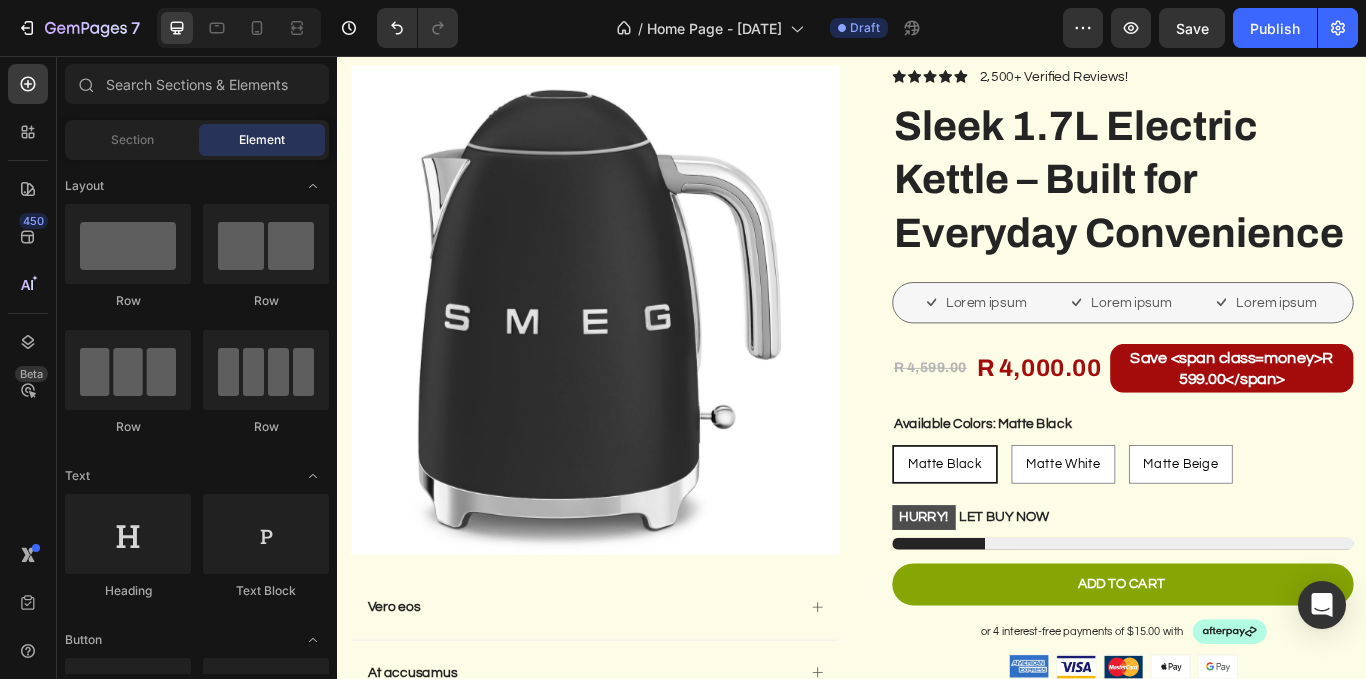 scroll, scrollTop: 0, scrollLeft: 0, axis: both 